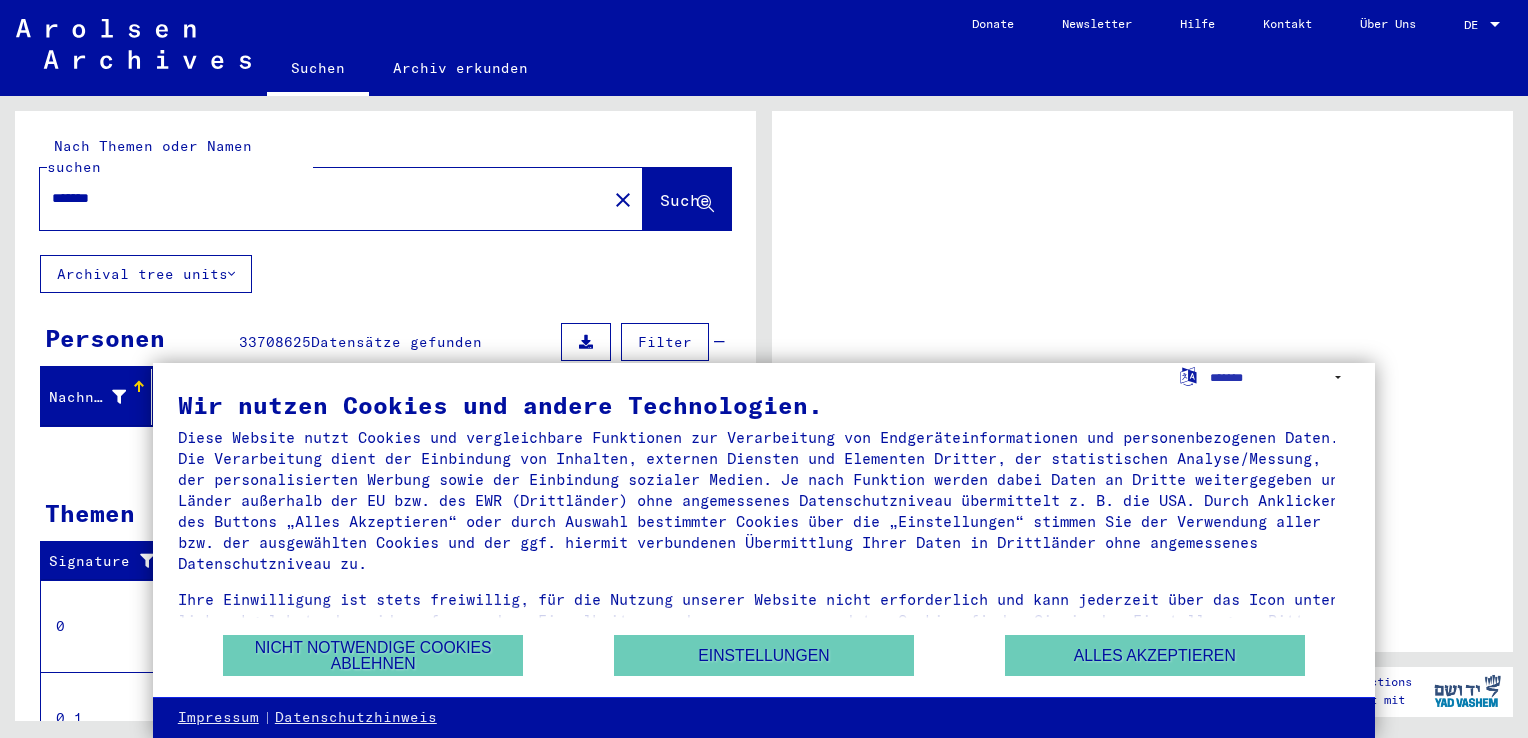 scroll, scrollTop: 0, scrollLeft: 0, axis: both 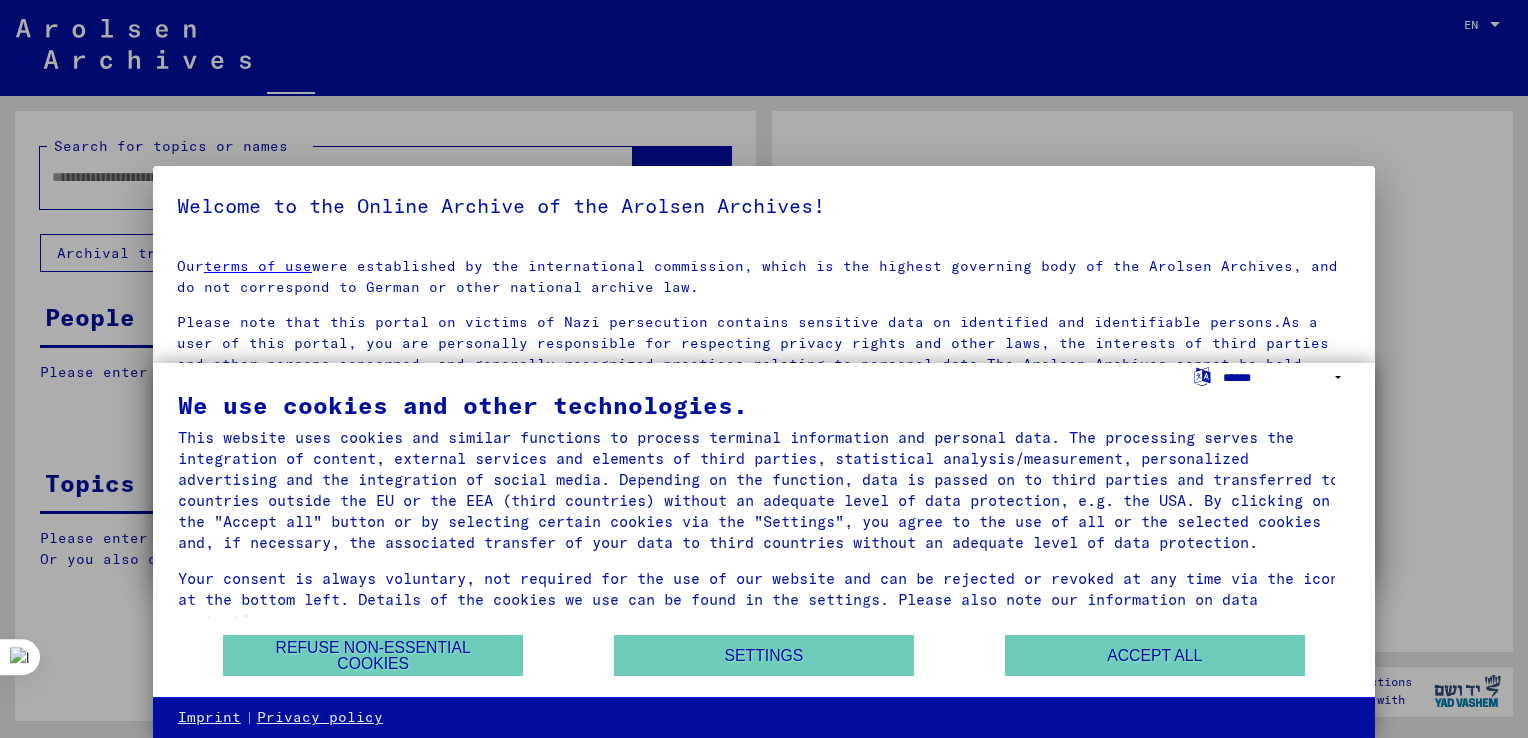 type on "*******" 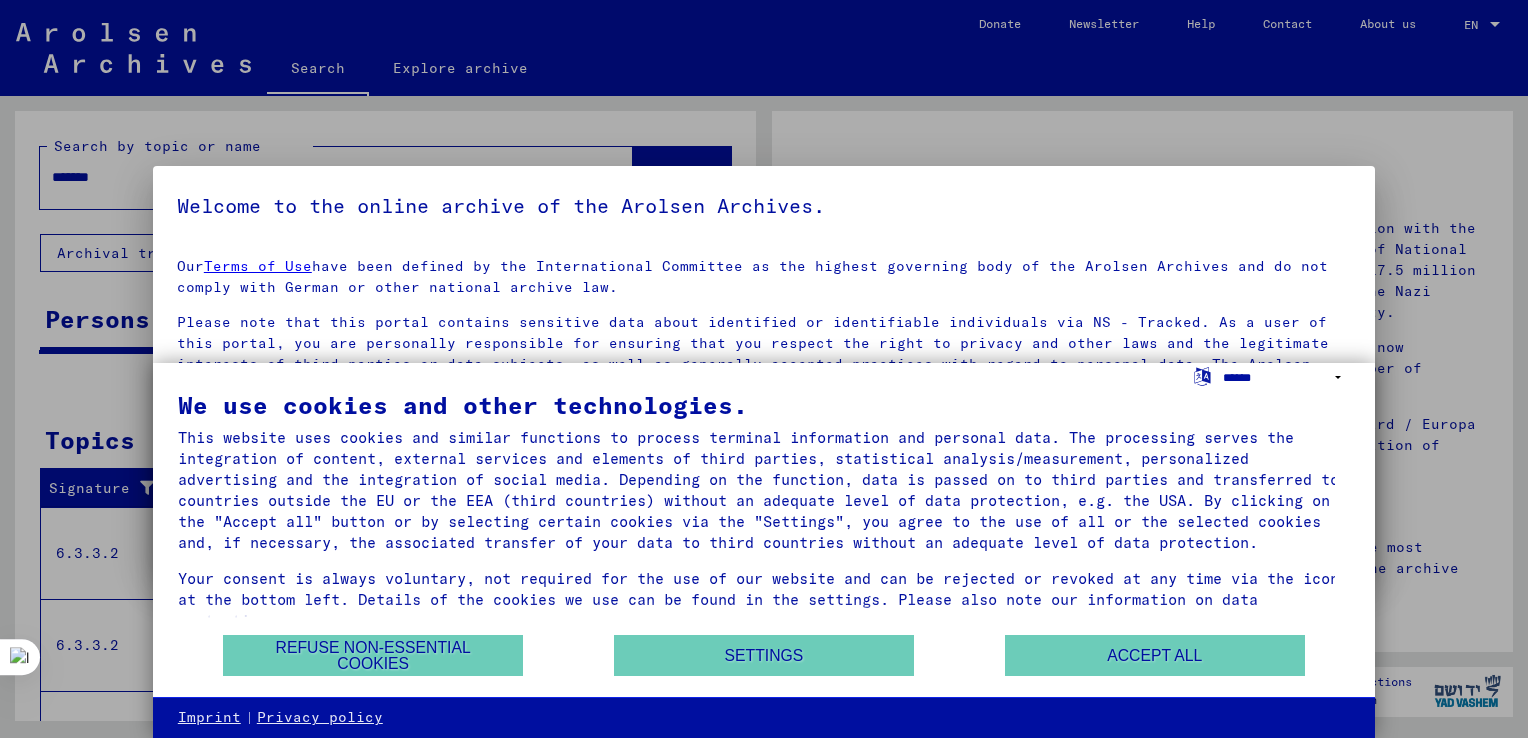 click on "**********" at bounding box center (1286, 377) 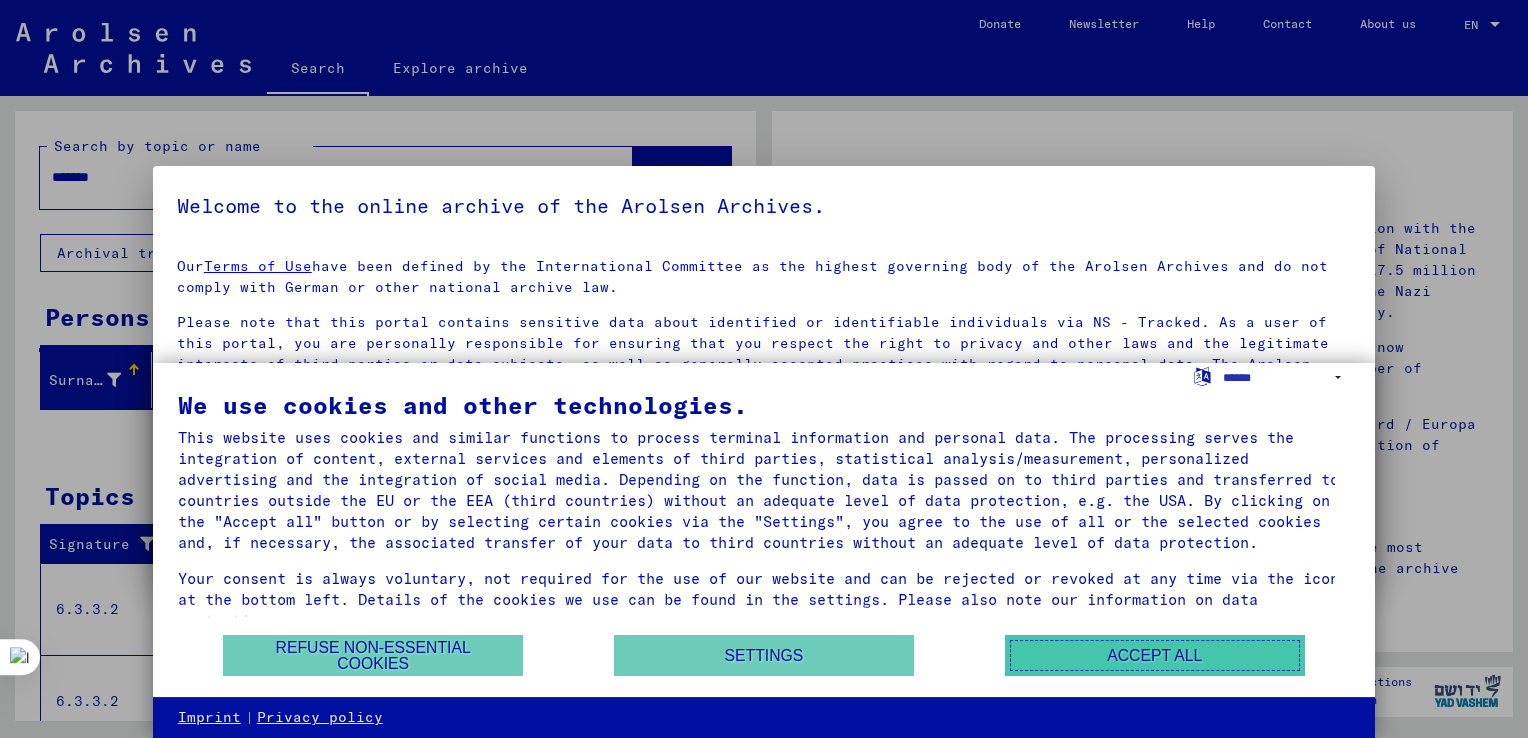 click on "Accept all" at bounding box center [1155, 655] 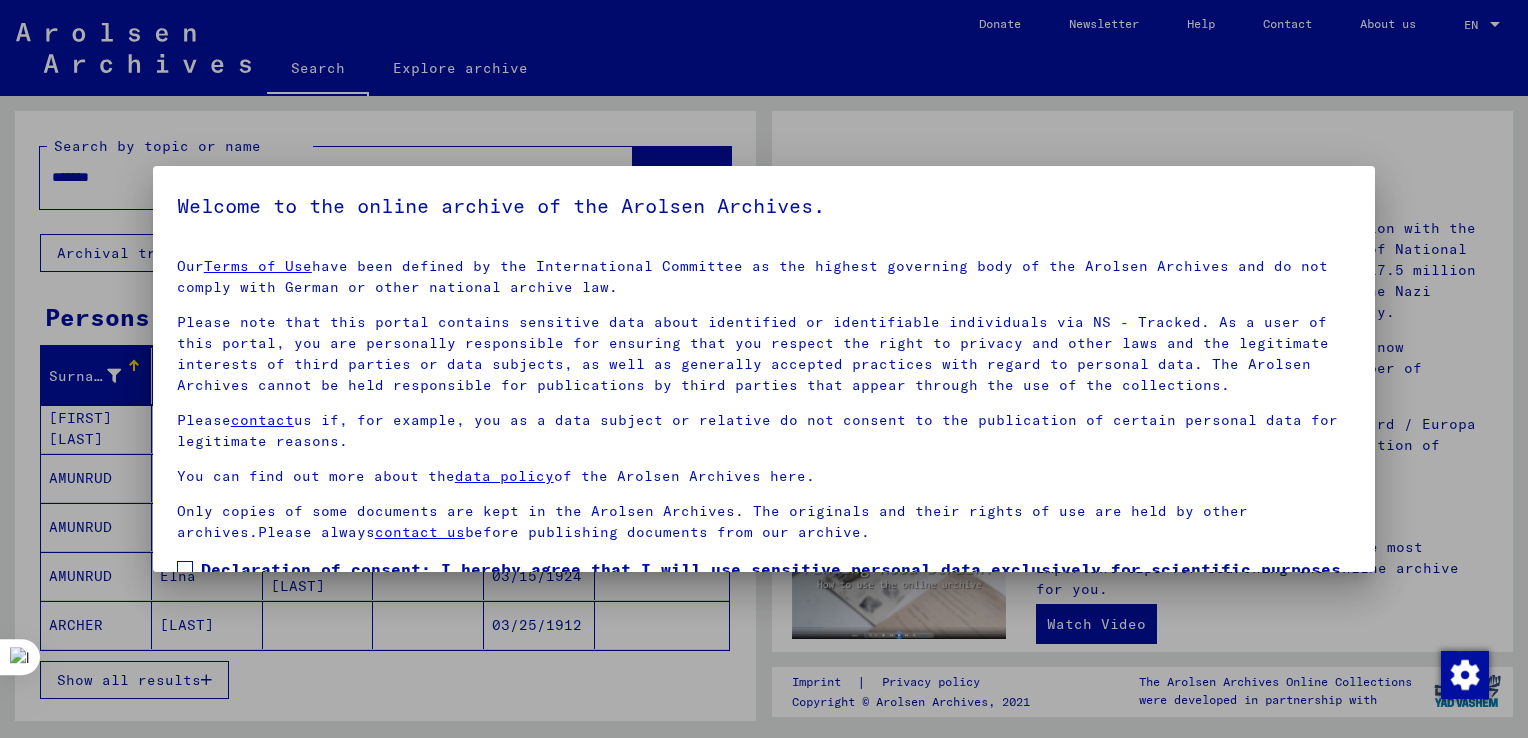 scroll, scrollTop: 128, scrollLeft: 0, axis: vertical 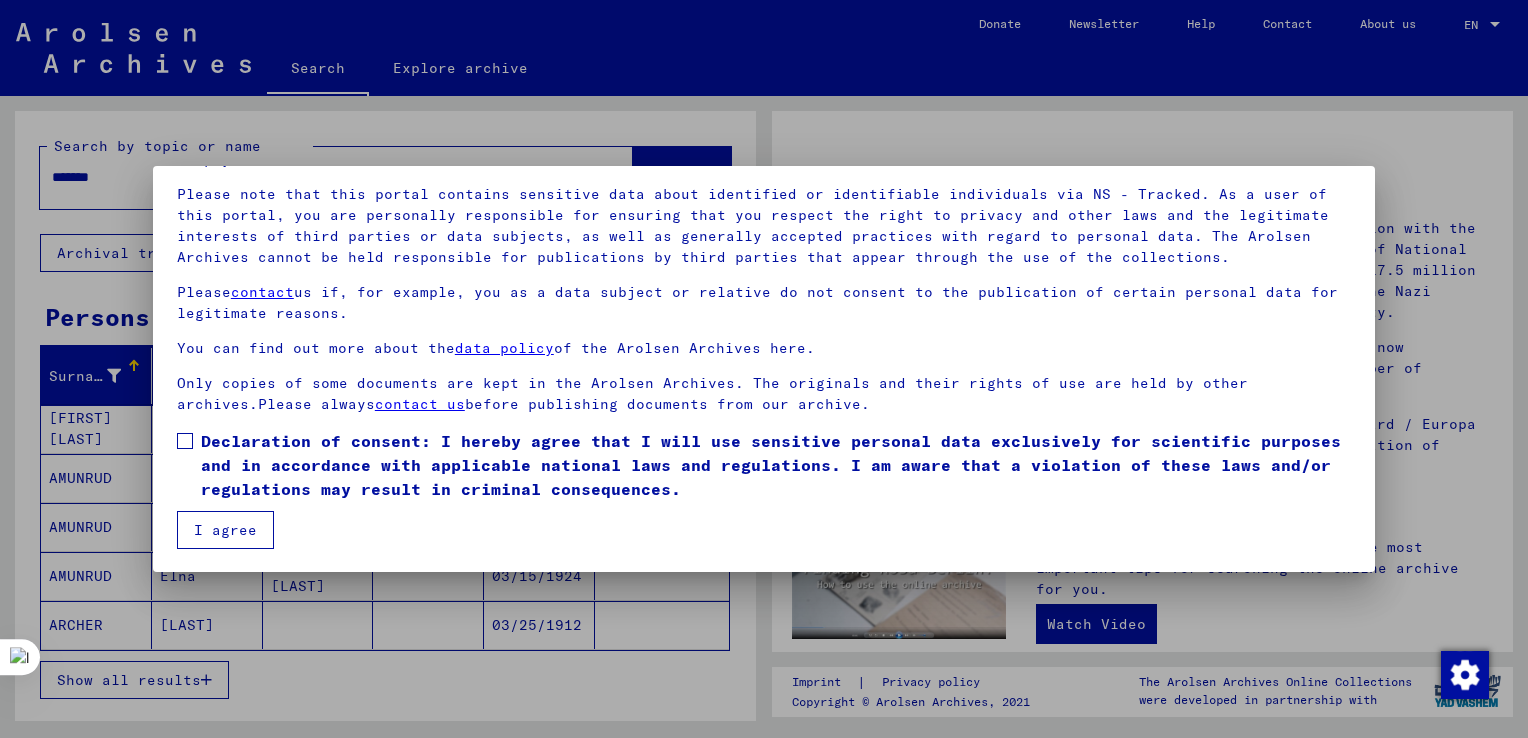 click at bounding box center (185, 441) 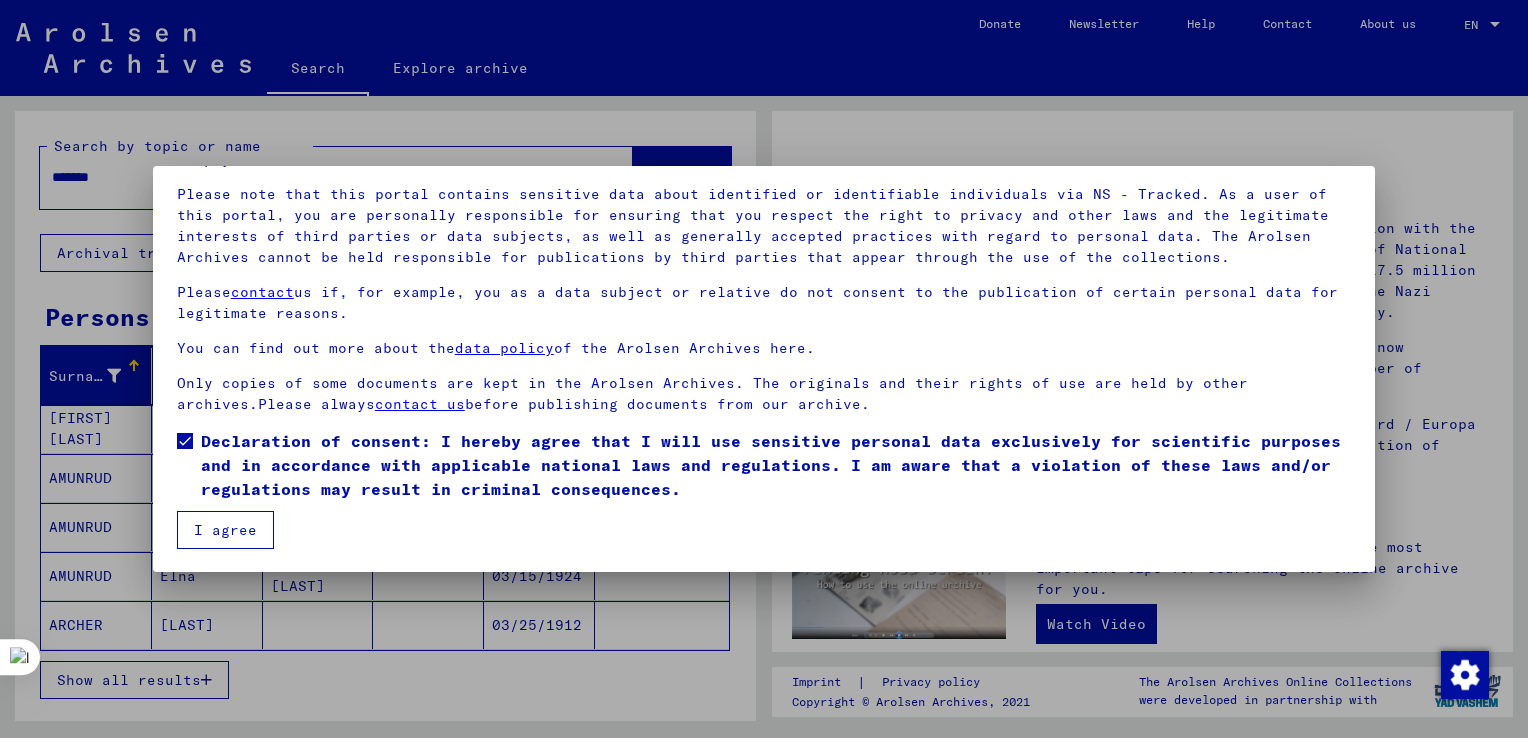 click on "I agree" at bounding box center [225, 530] 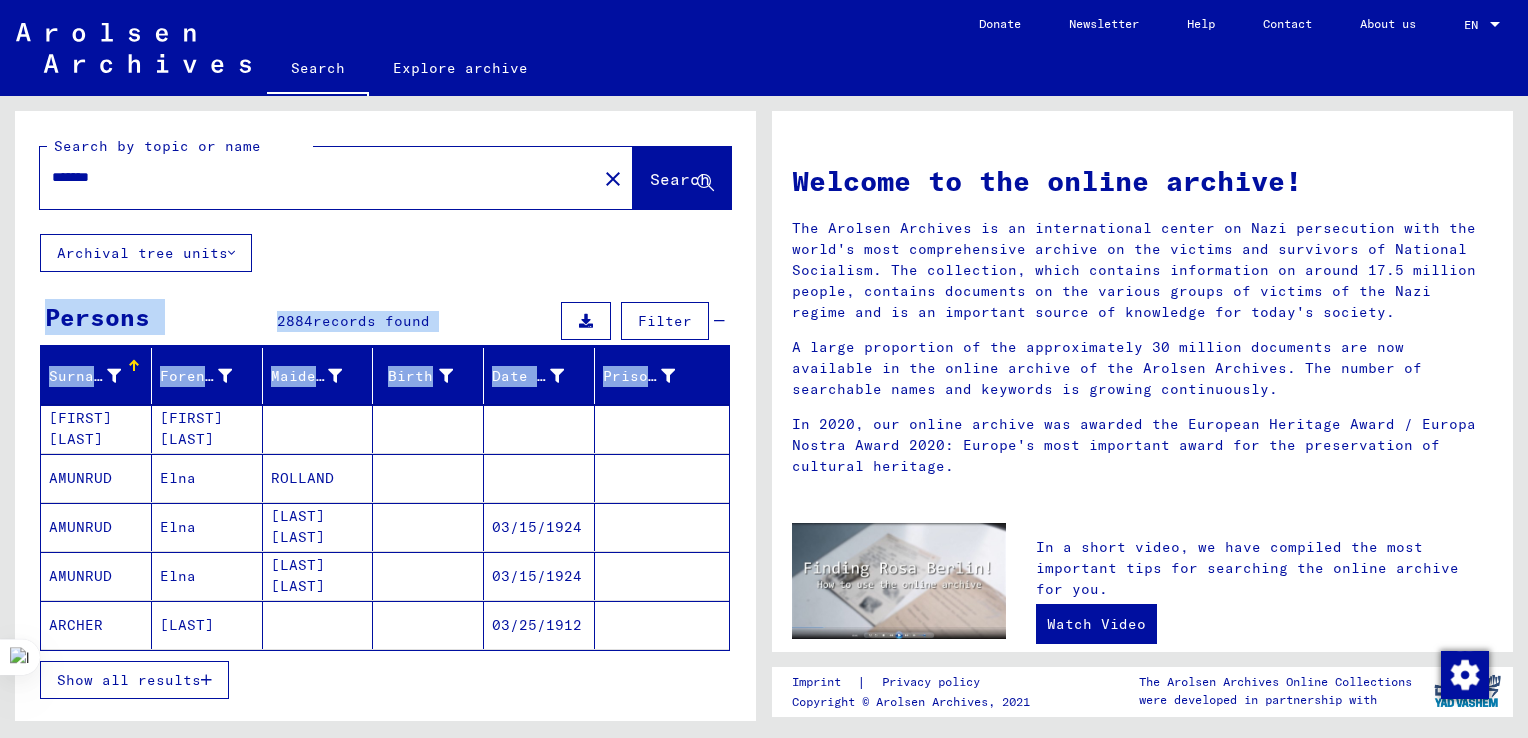 drag, startPoint x: 756, startPoint y: 262, endPoint x: 758, endPoint y: 358, distance: 96.02083 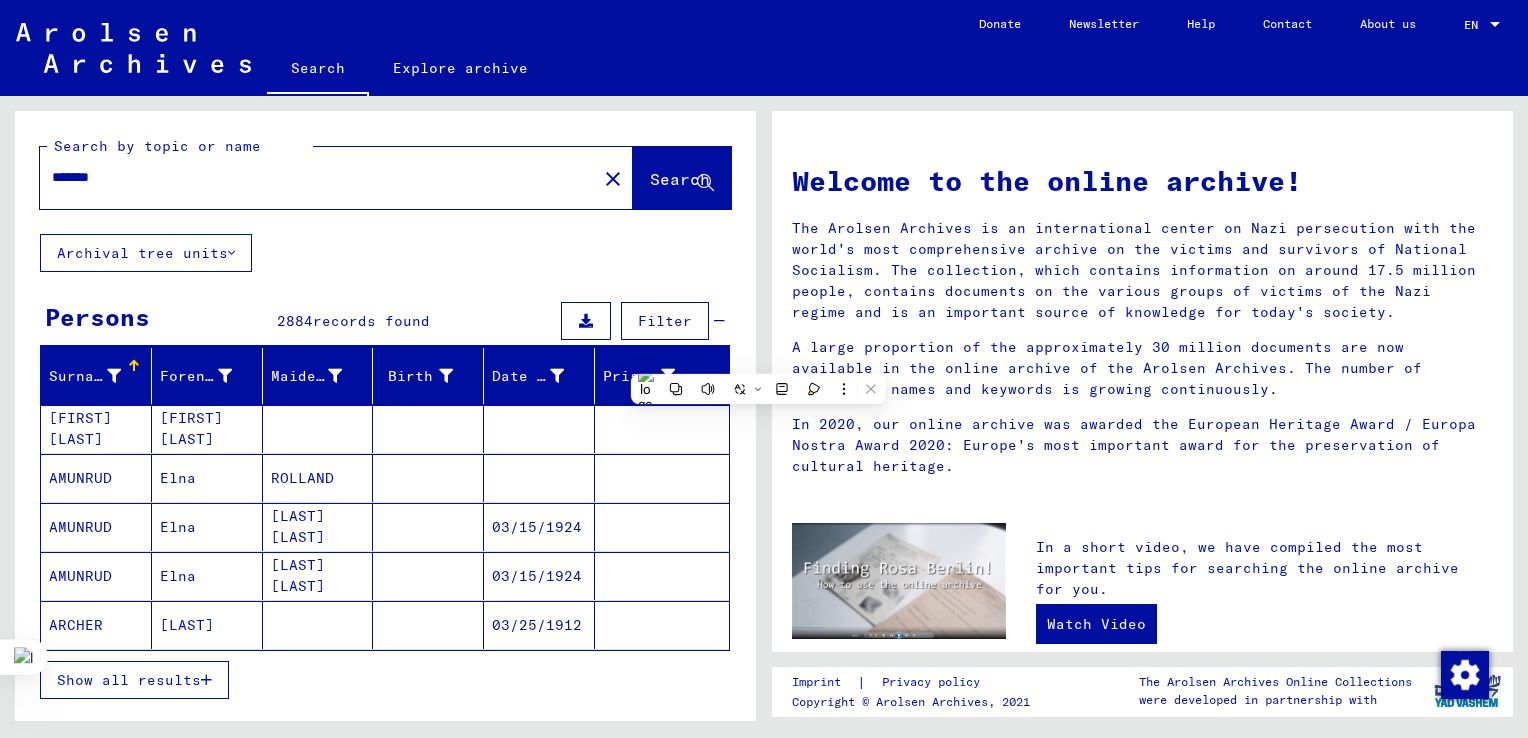 click on "03/25/1912" 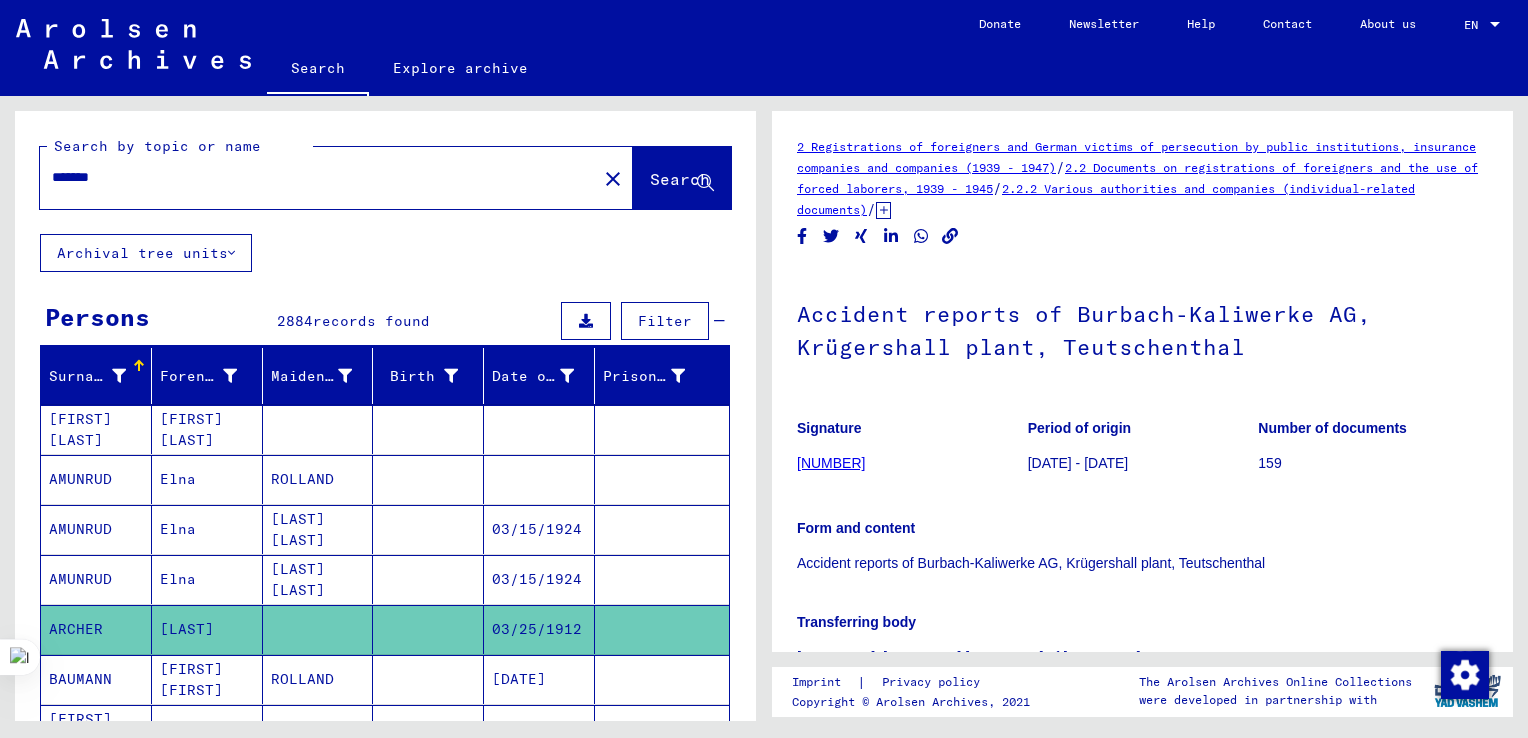 scroll, scrollTop: 28, scrollLeft: 0, axis: vertical 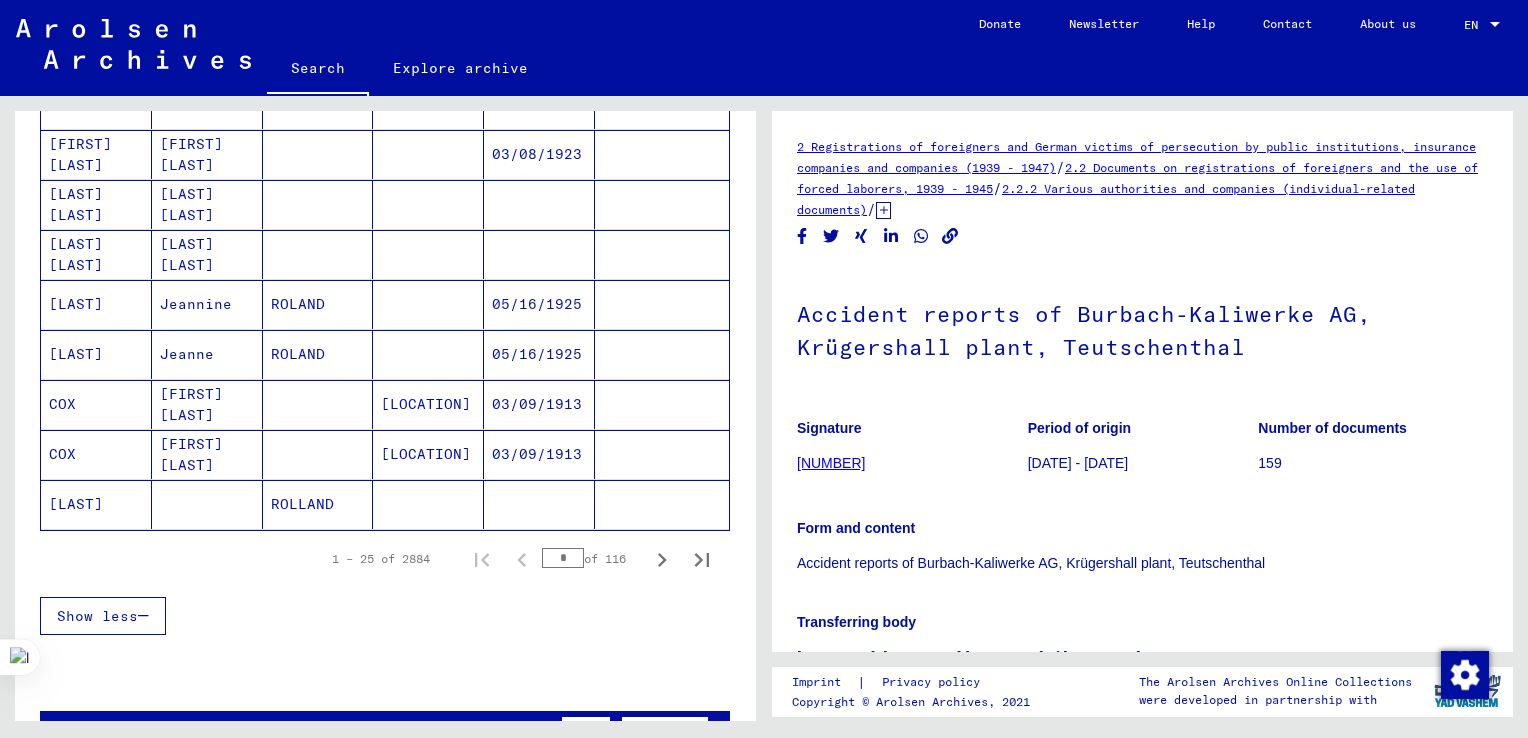 click on "COX" at bounding box center (96, 504) 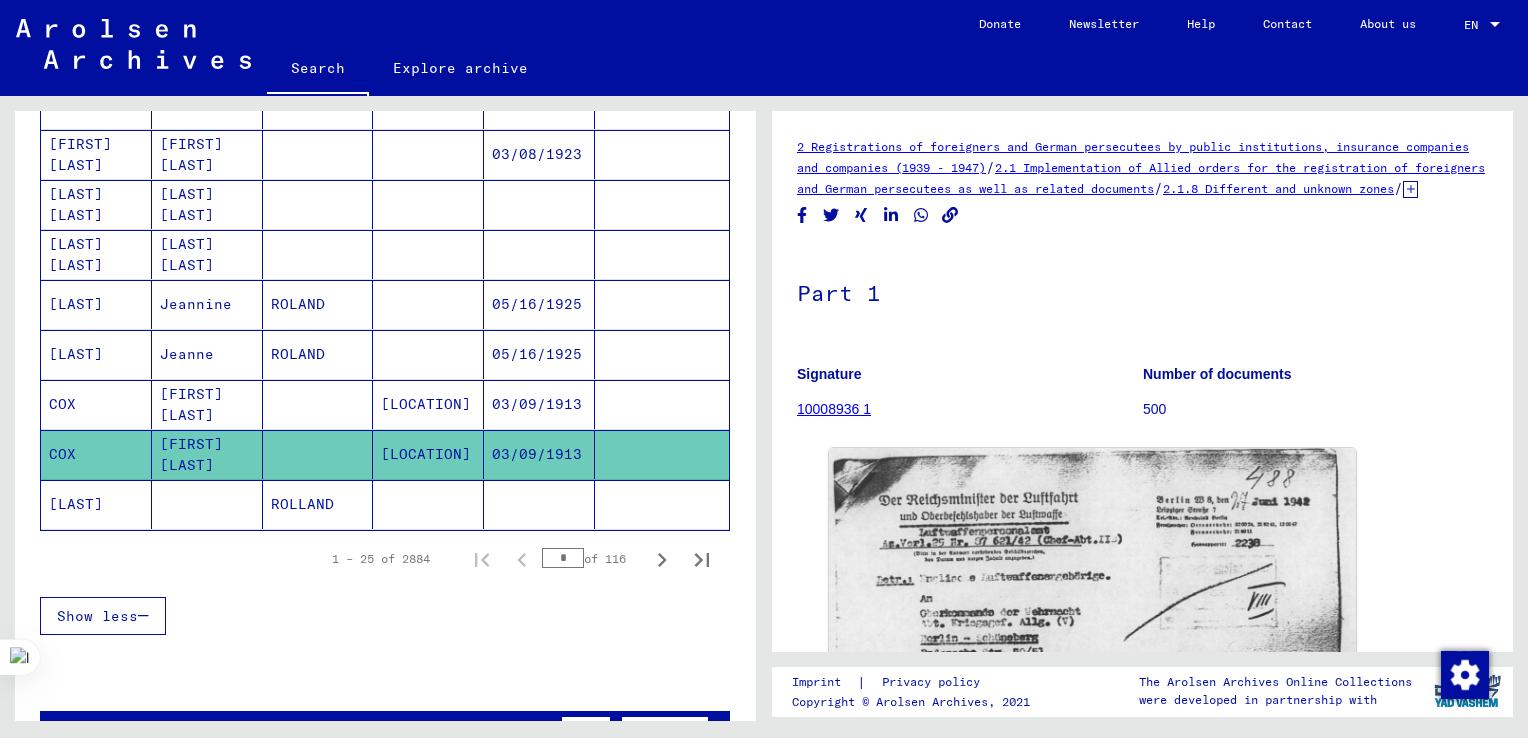 scroll, scrollTop: 0, scrollLeft: 0, axis: both 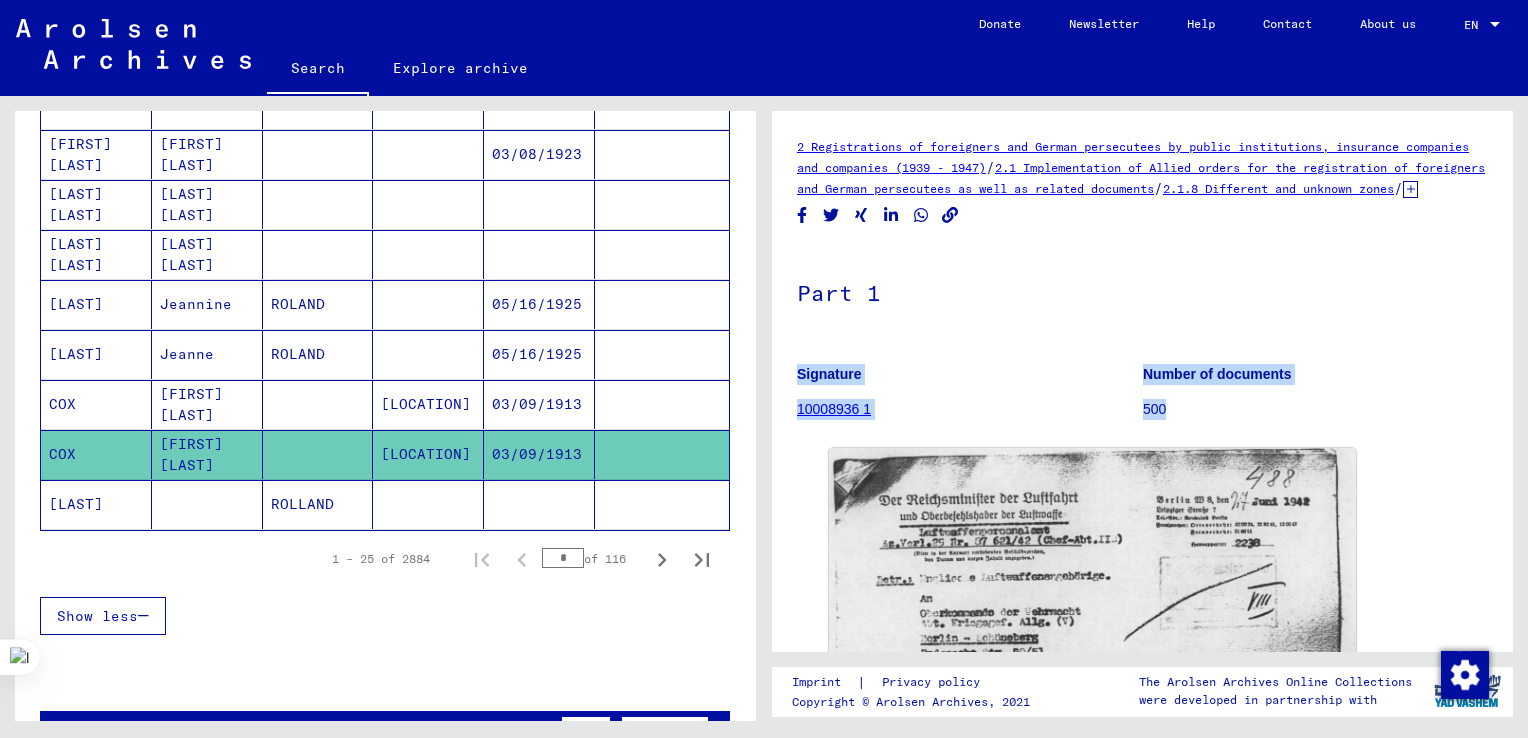 drag, startPoint x: 1310, startPoint y: 424, endPoint x: 1412, endPoint y: 314, distance: 150.01334 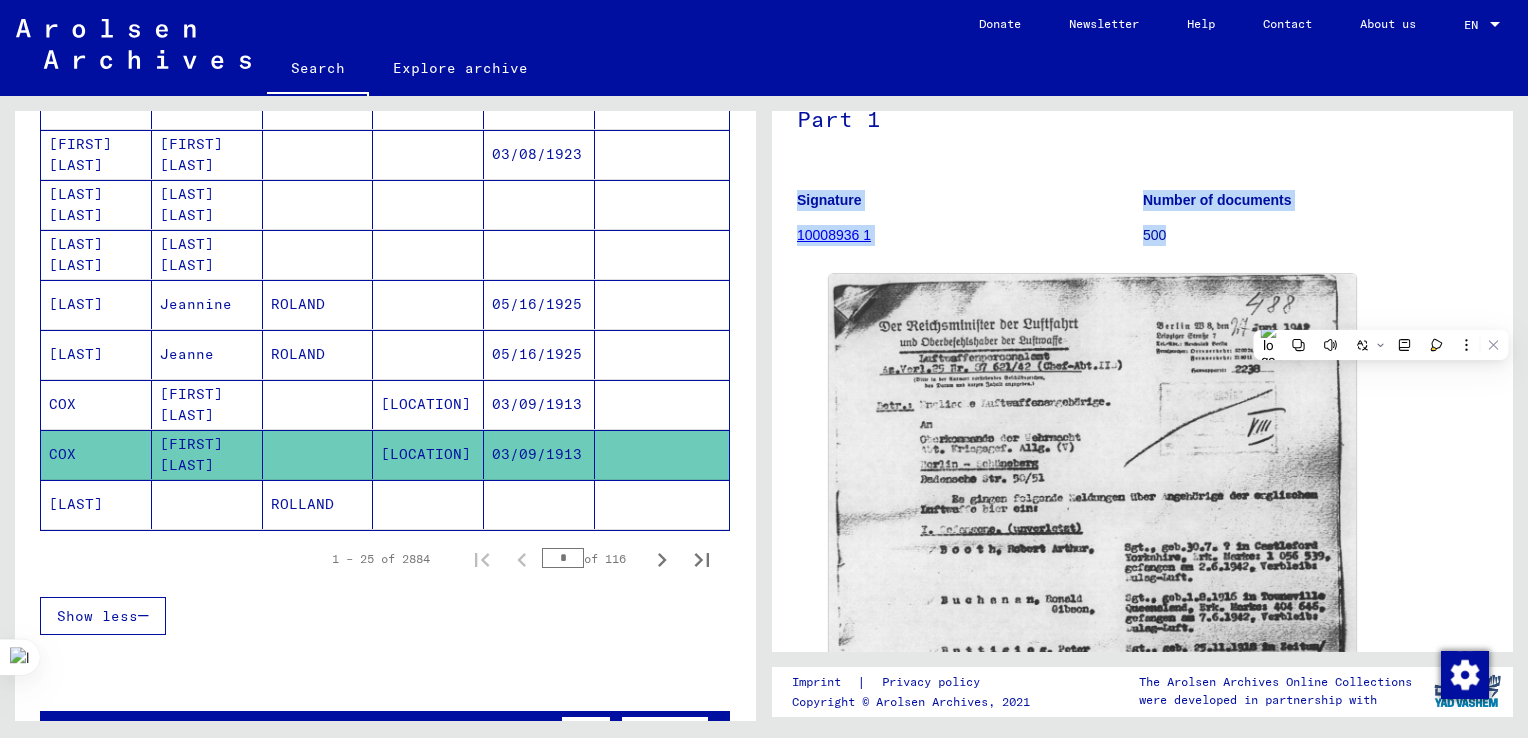 scroll, scrollTop: 0, scrollLeft: 0, axis: both 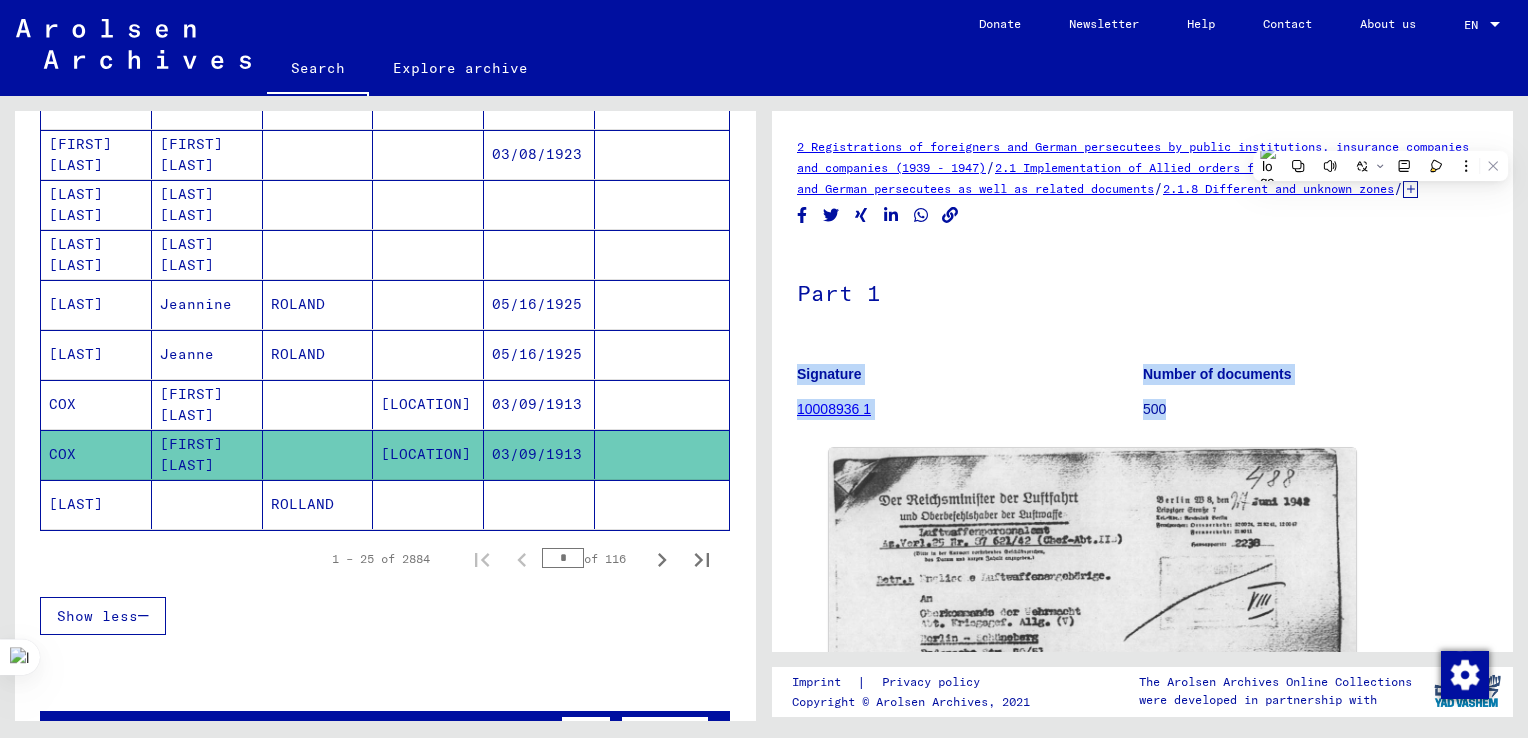 click on "Part 1" 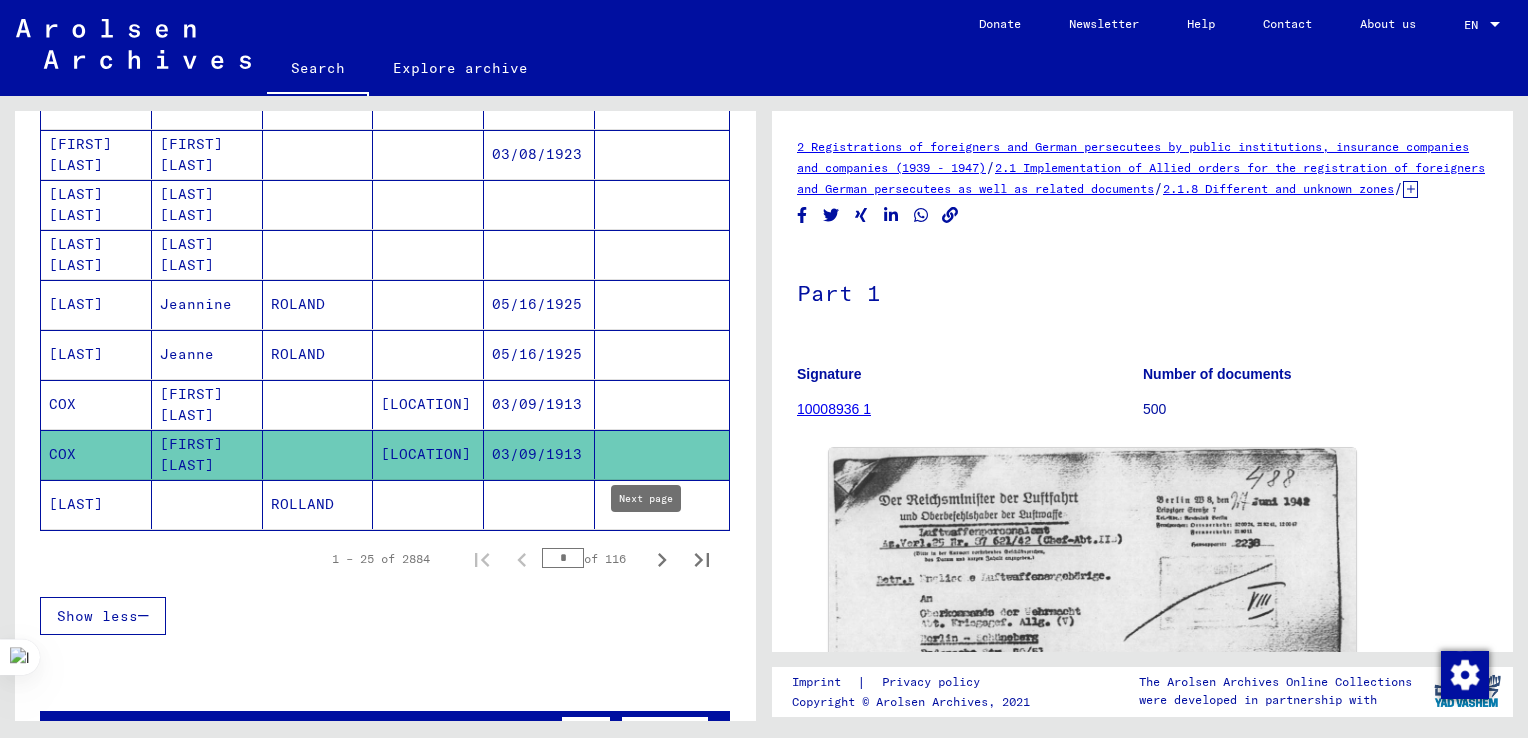 click 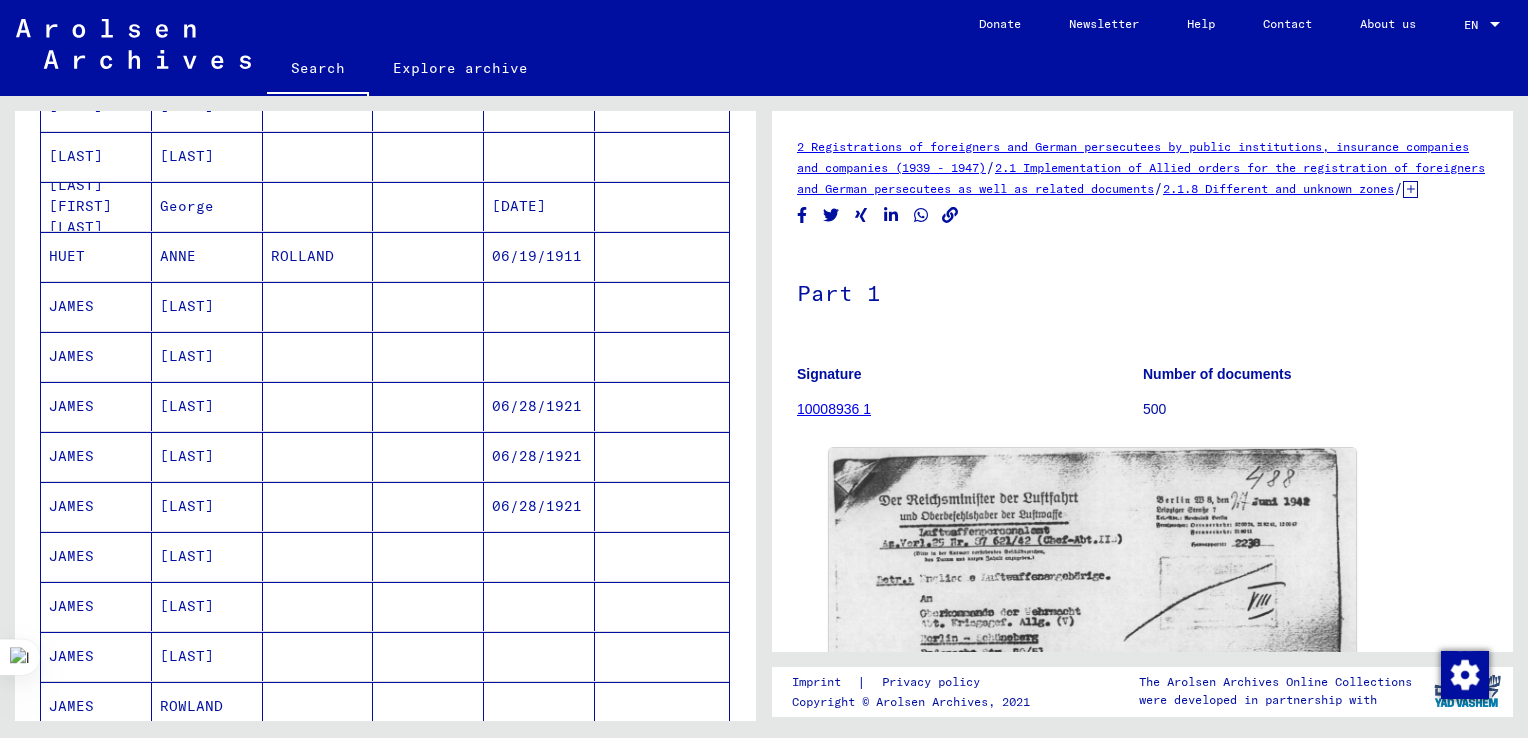 scroll, scrollTop: 876, scrollLeft: 0, axis: vertical 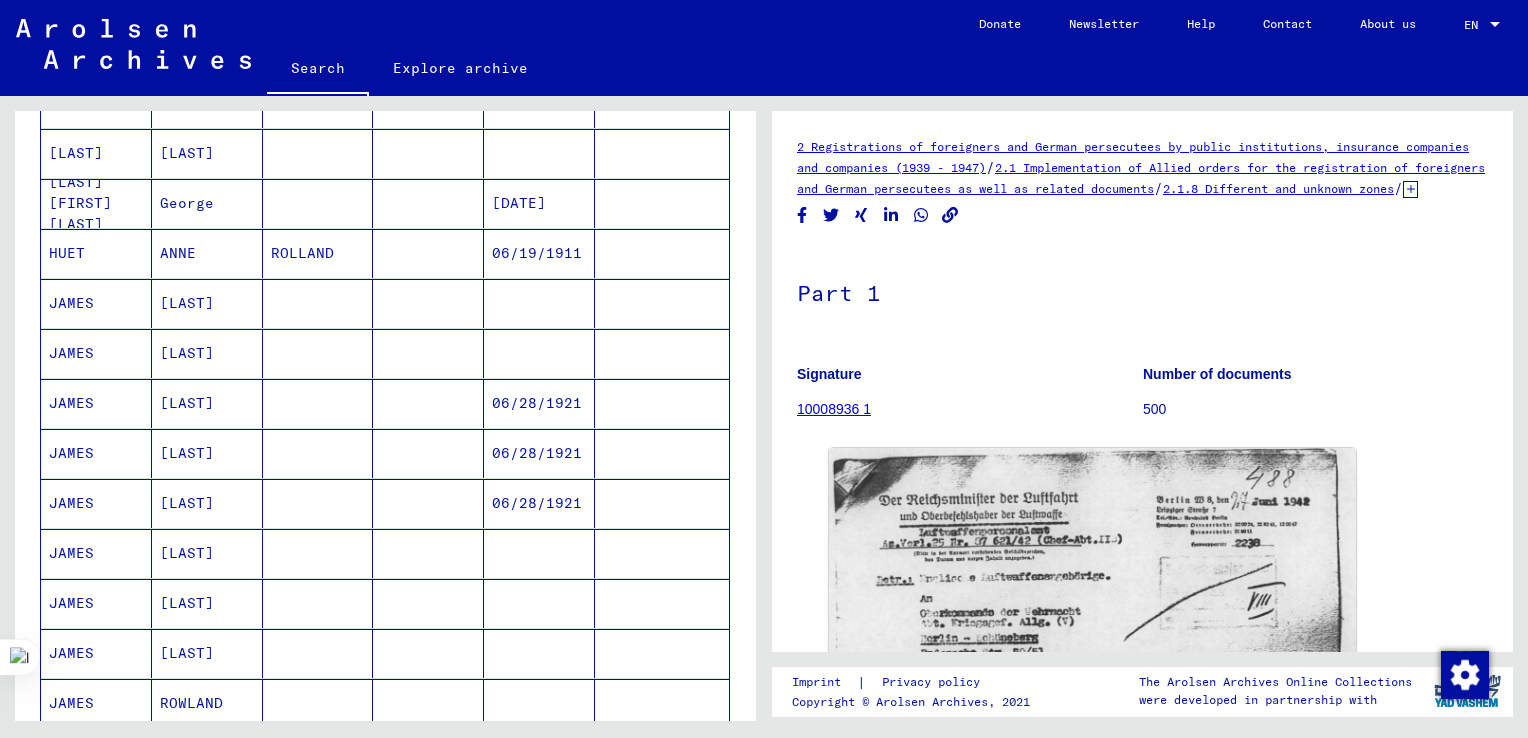 click on "JAMES" at bounding box center (96, 453) 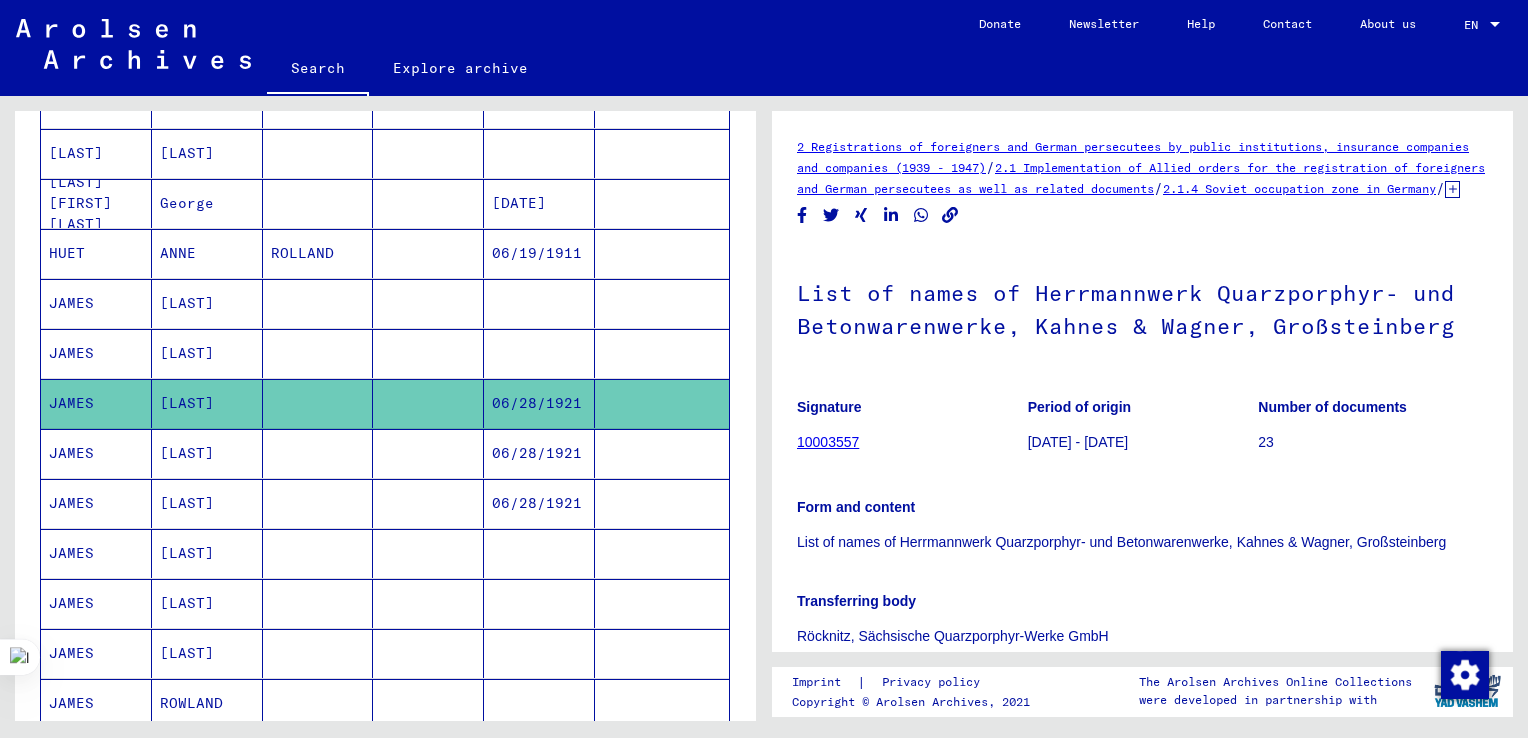 scroll, scrollTop: 0, scrollLeft: 0, axis: both 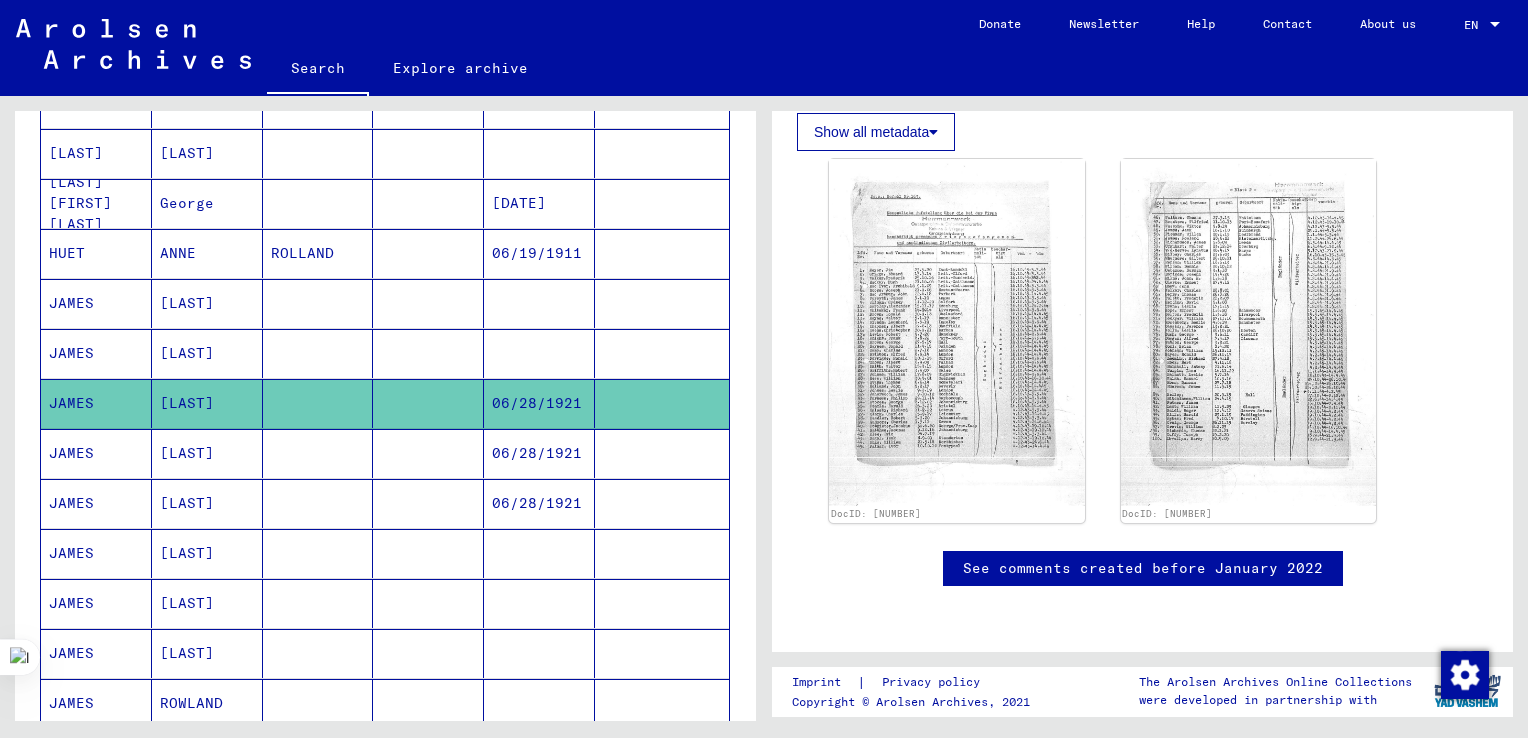 click on "JAMES" at bounding box center (96, 353) 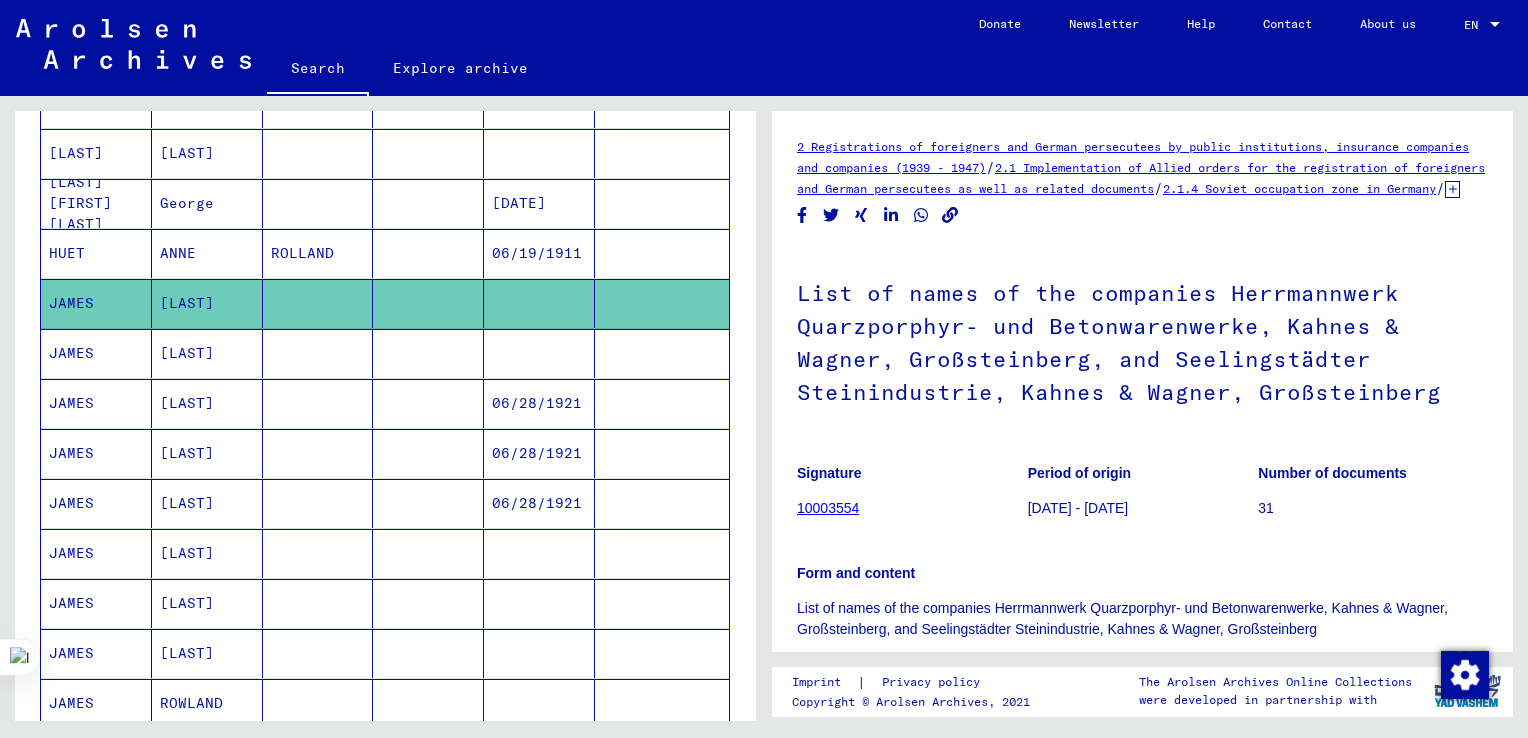 scroll, scrollTop: 0, scrollLeft: 0, axis: both 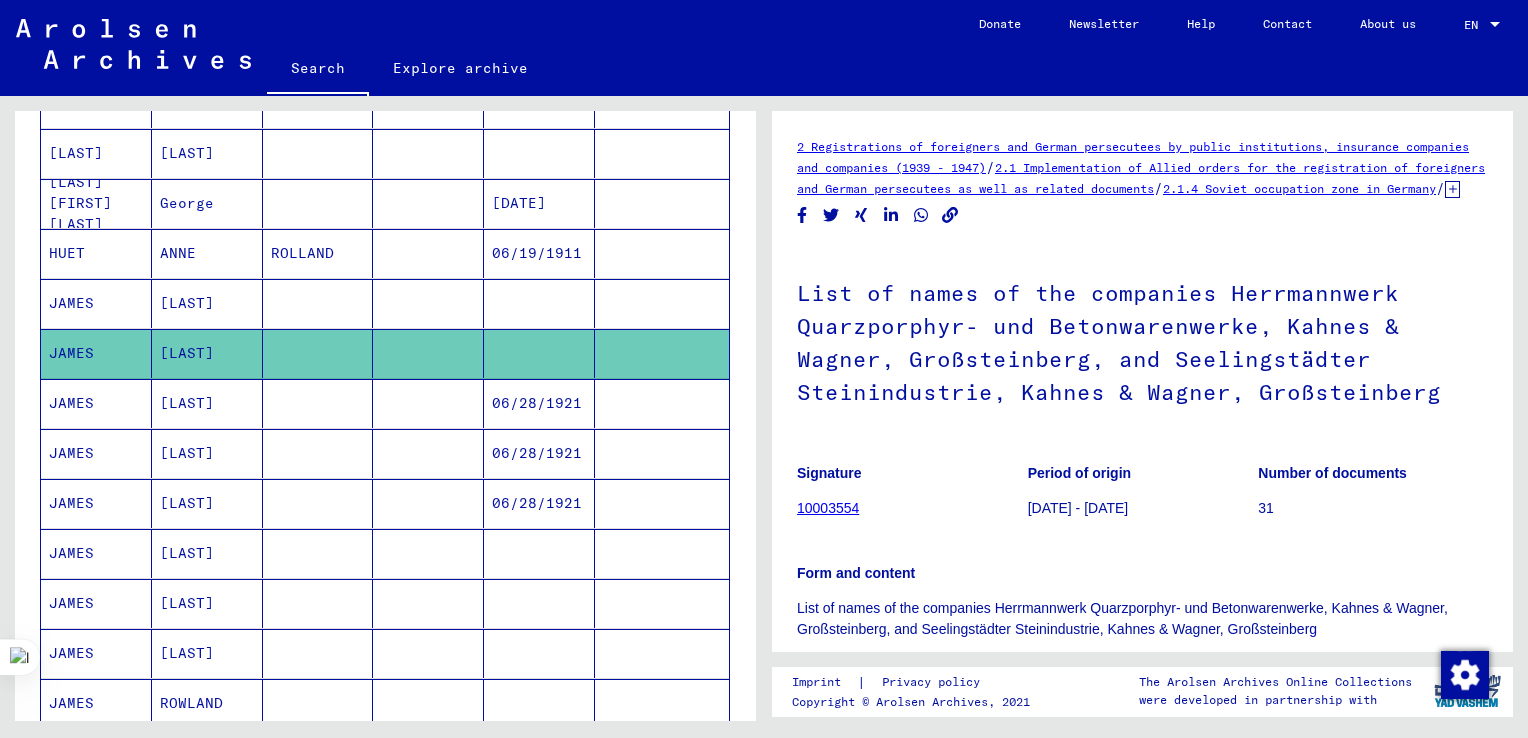 click on "JAMES" at bounding box center [96, 453] 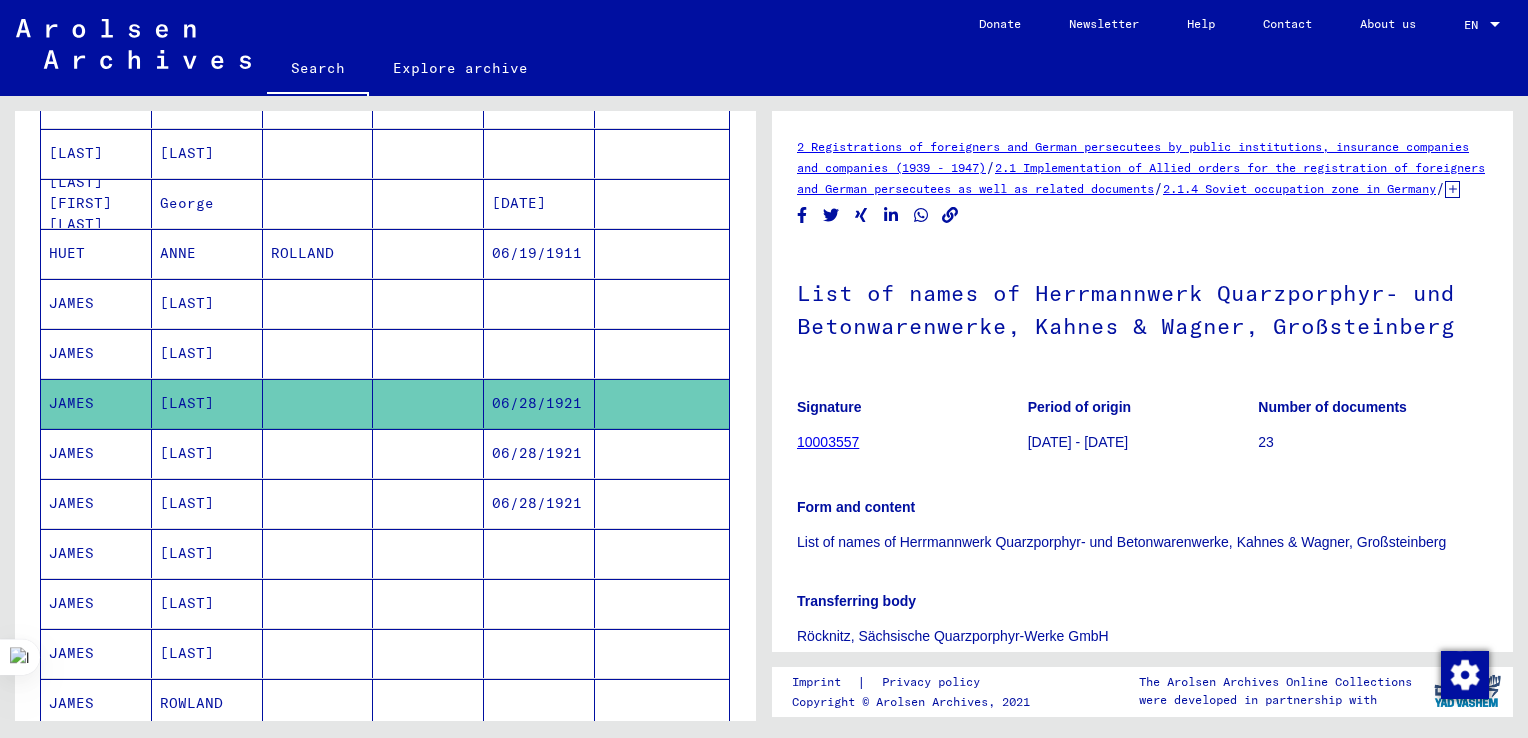 click on "JAMES" at bounding box center (96, 553) 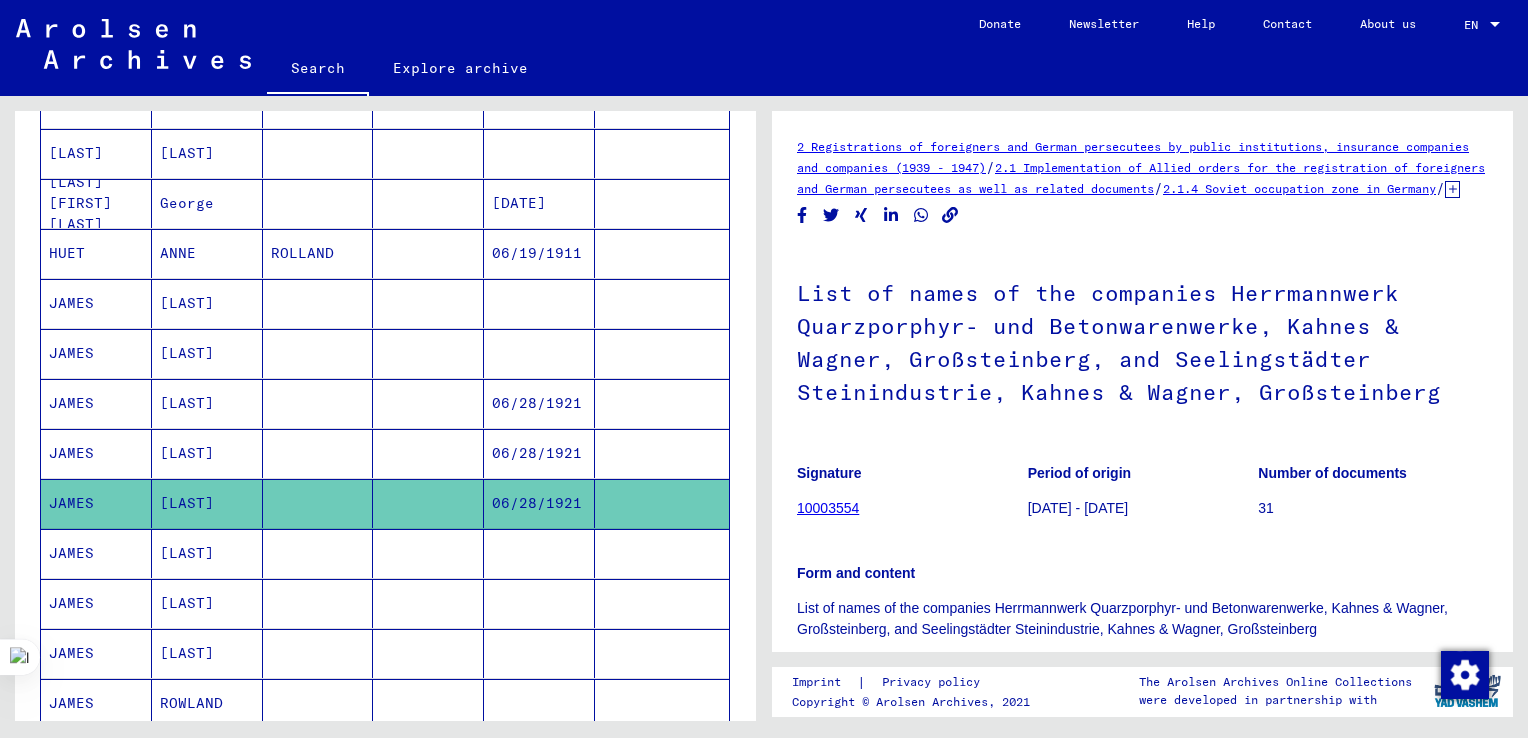 scroll, scrollTop: 0, scrollLeft: 0, axis: both 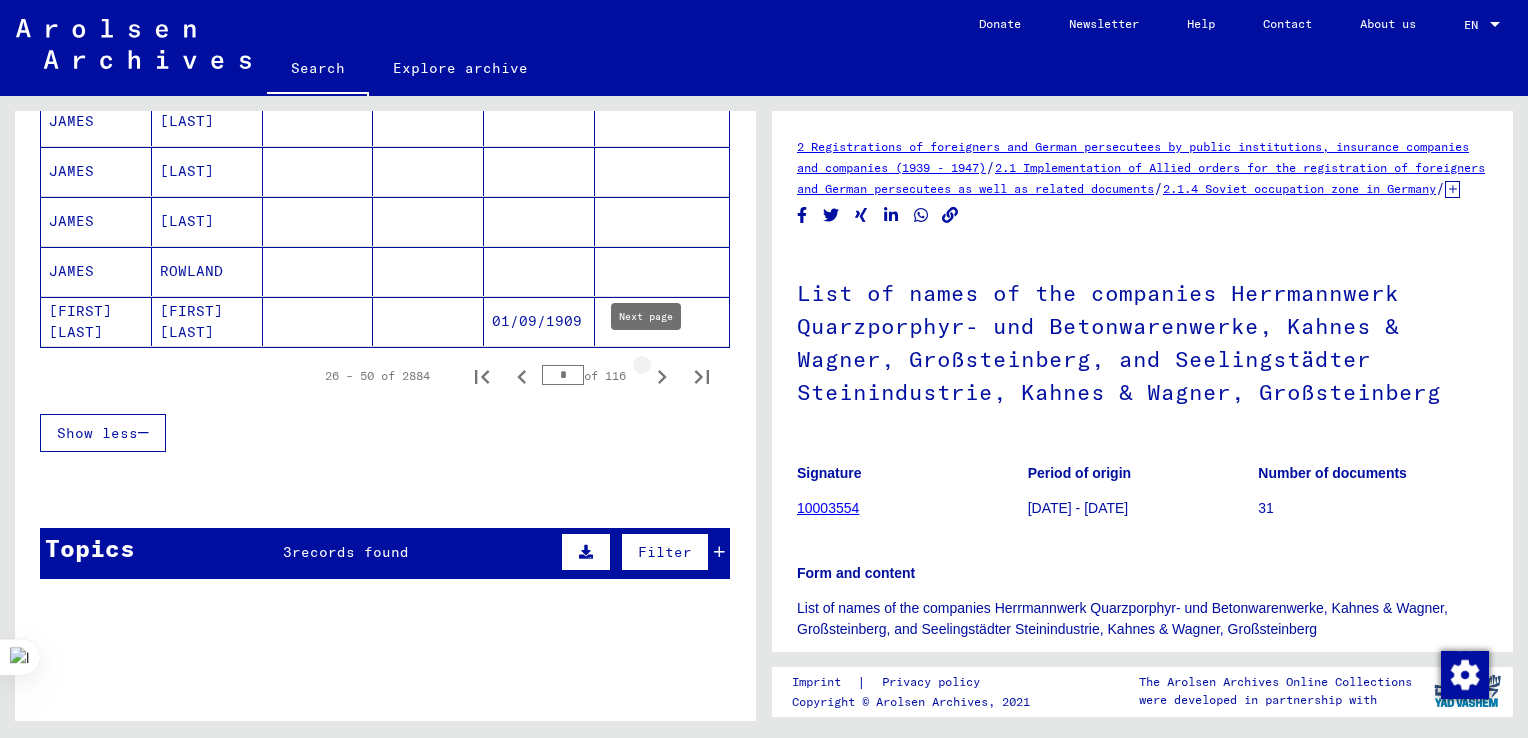click 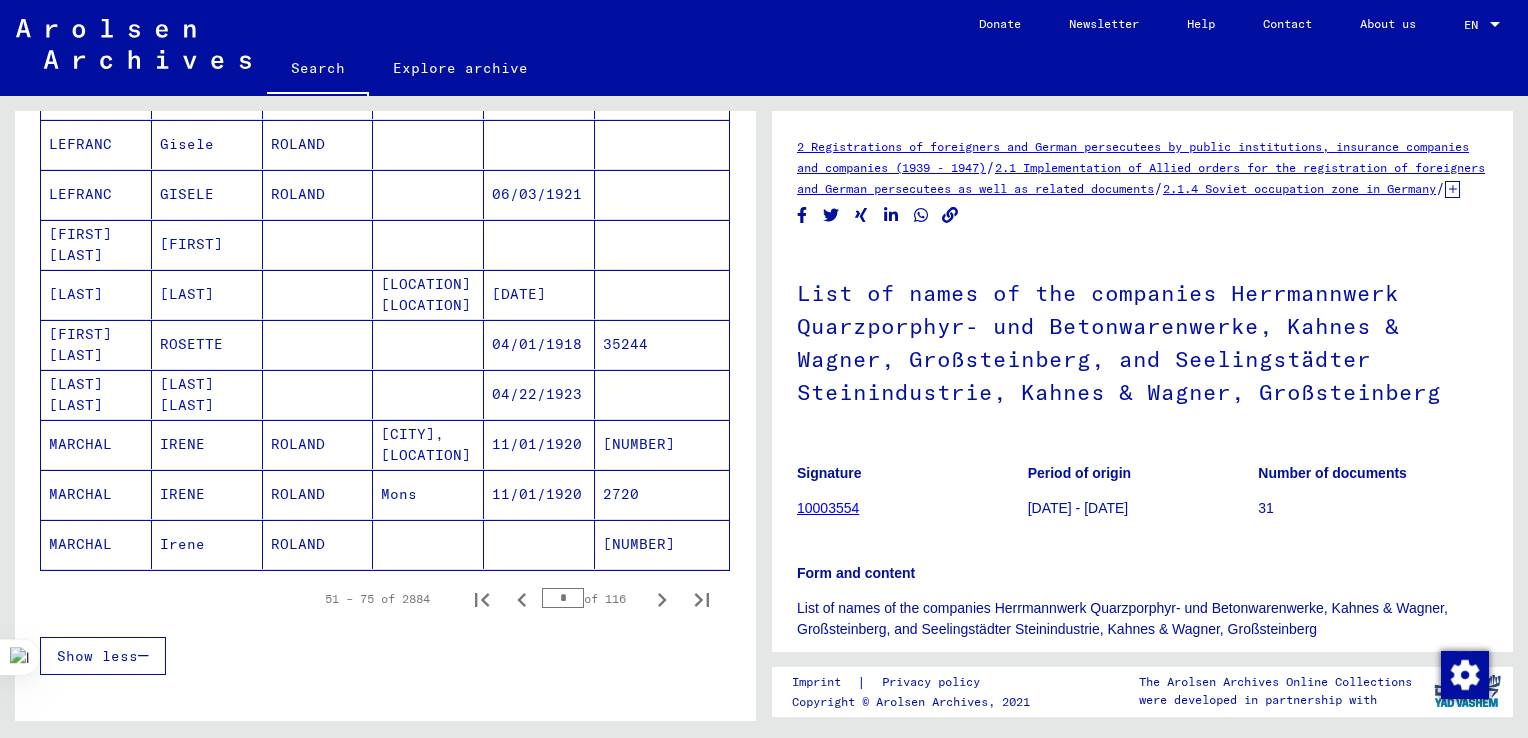 scroll, scrollTop: 1094, scrollLeft: 0, axis: vertical 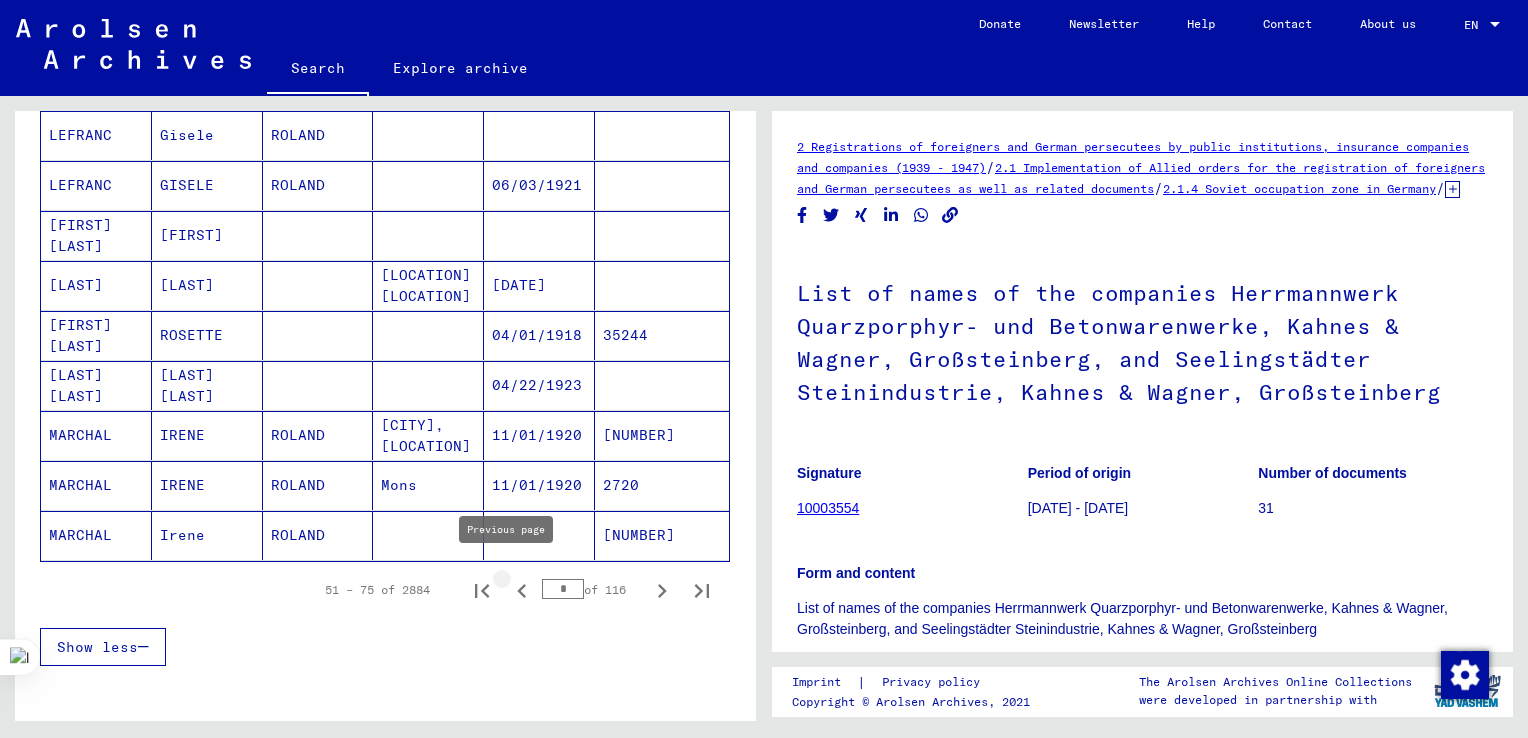 click 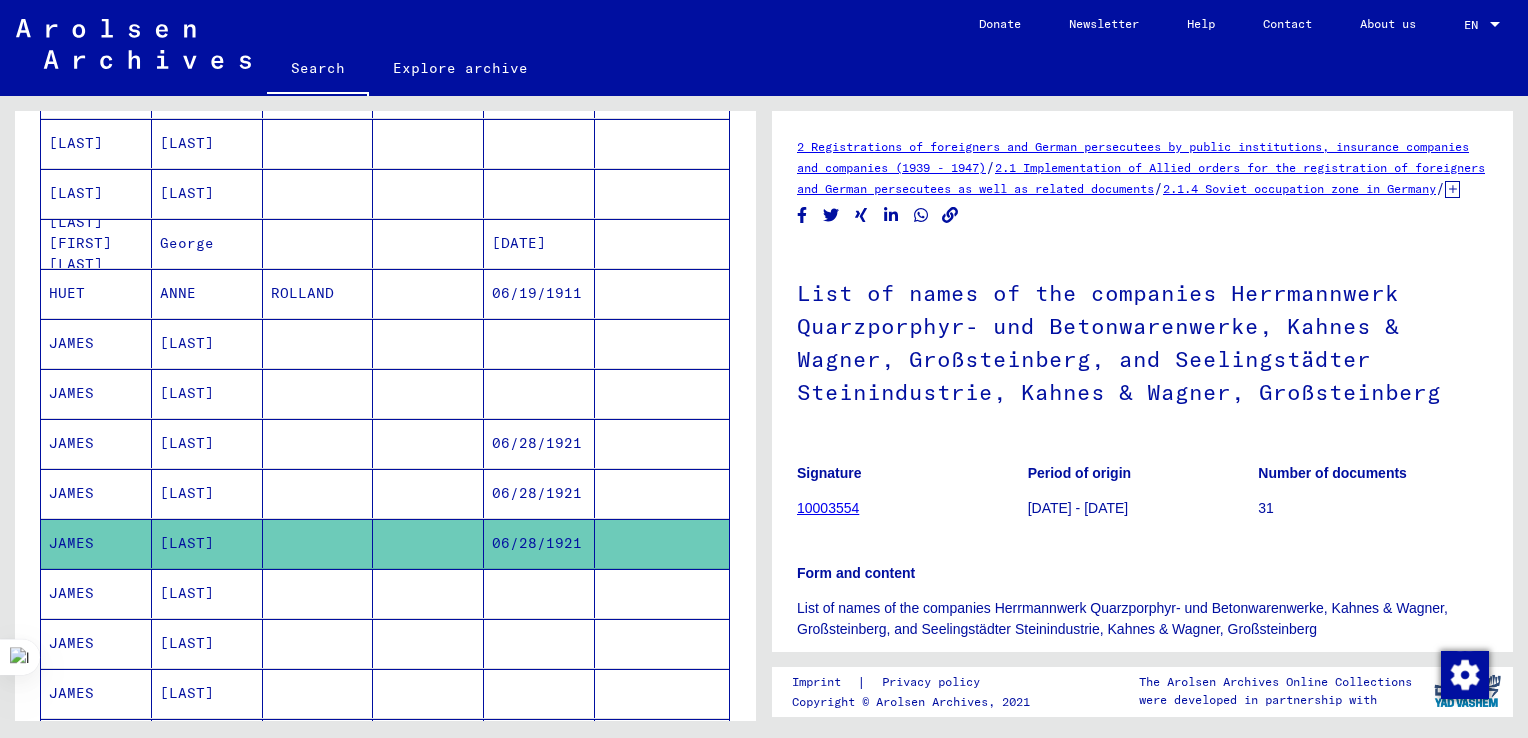 scroll, scrollTop: 854, scrollLeft: 0, axis: vertical 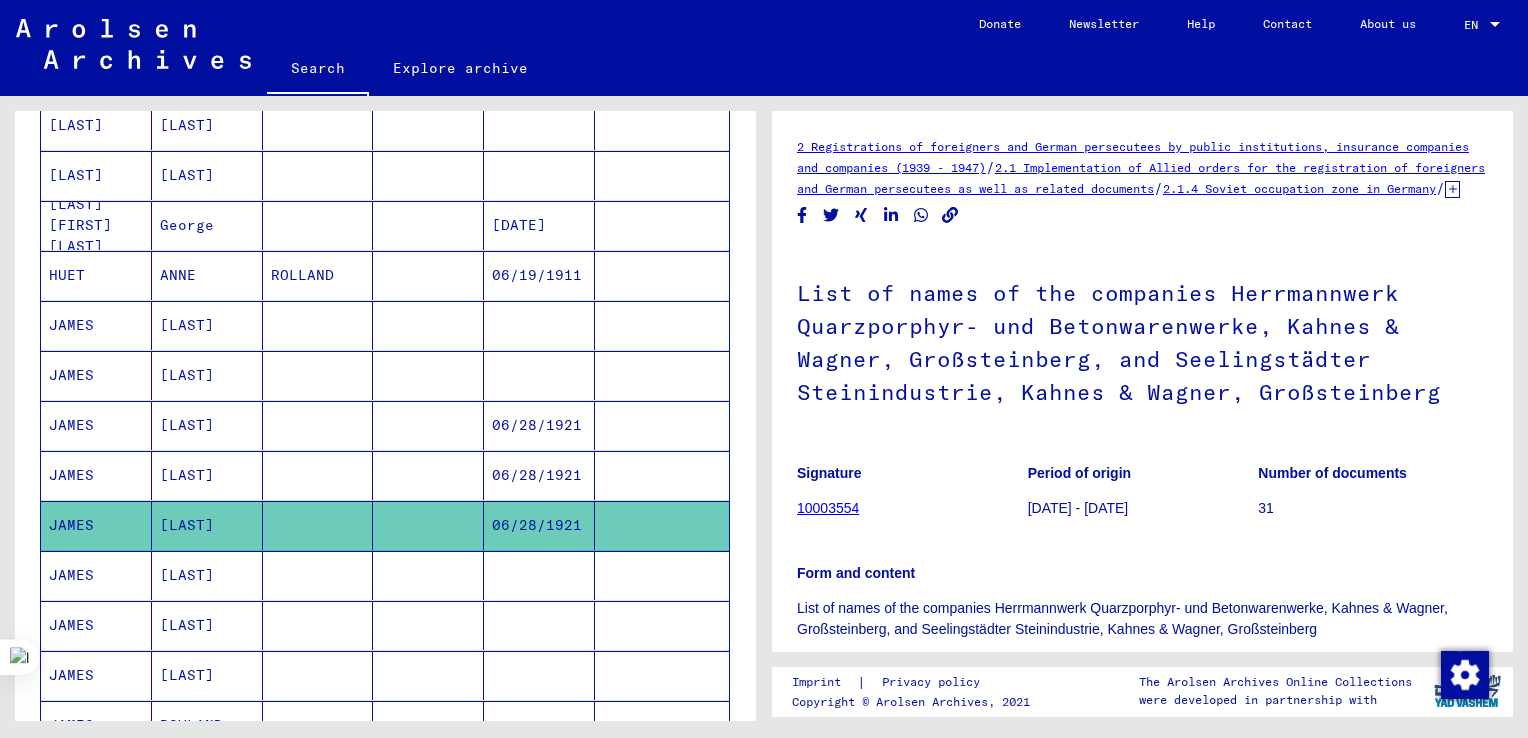 click on "JAMES" at bounding box center (96, 525) 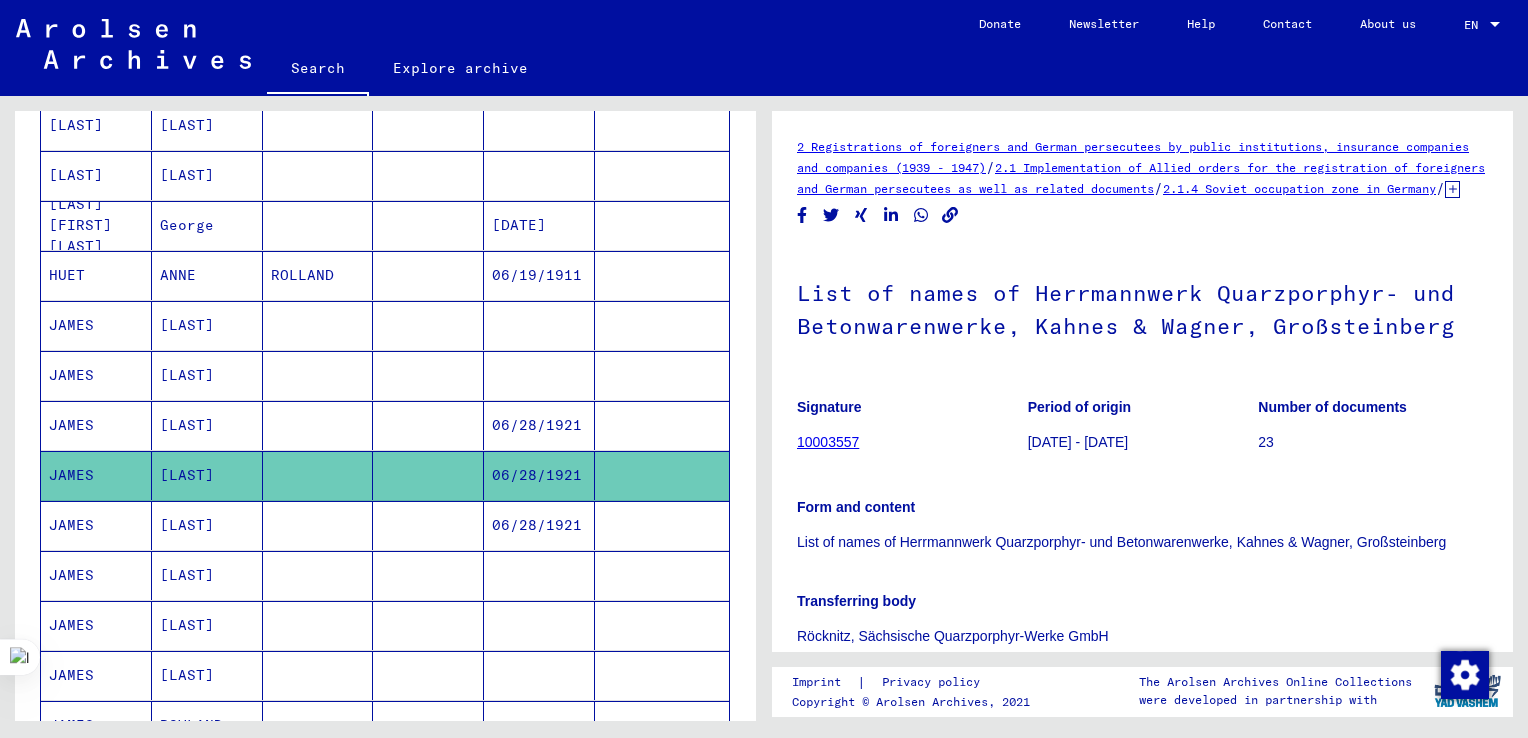 scroll, scrollTop: 0, scrollLeft: 0, axis: both 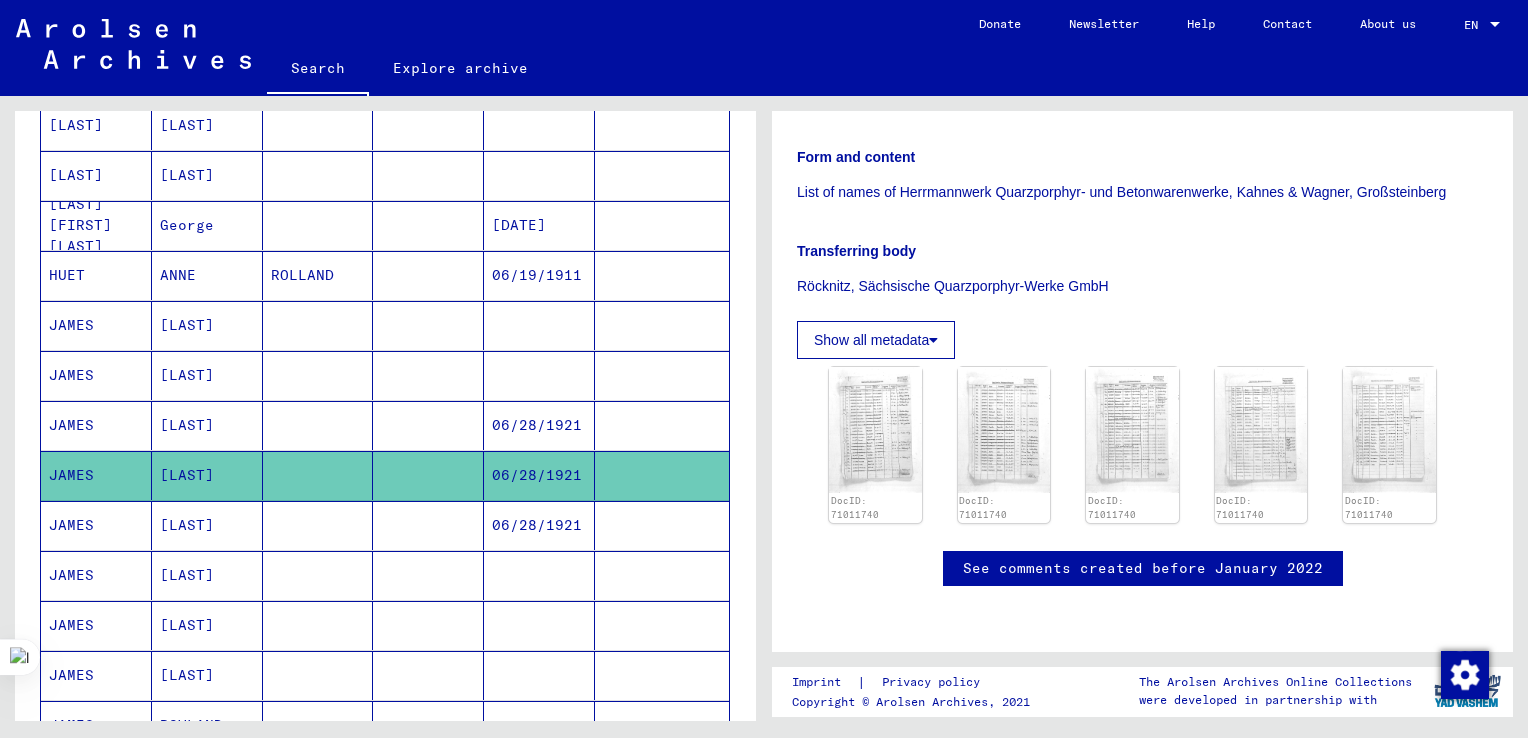 click on "JAMES" at bounding box center [96, 475] 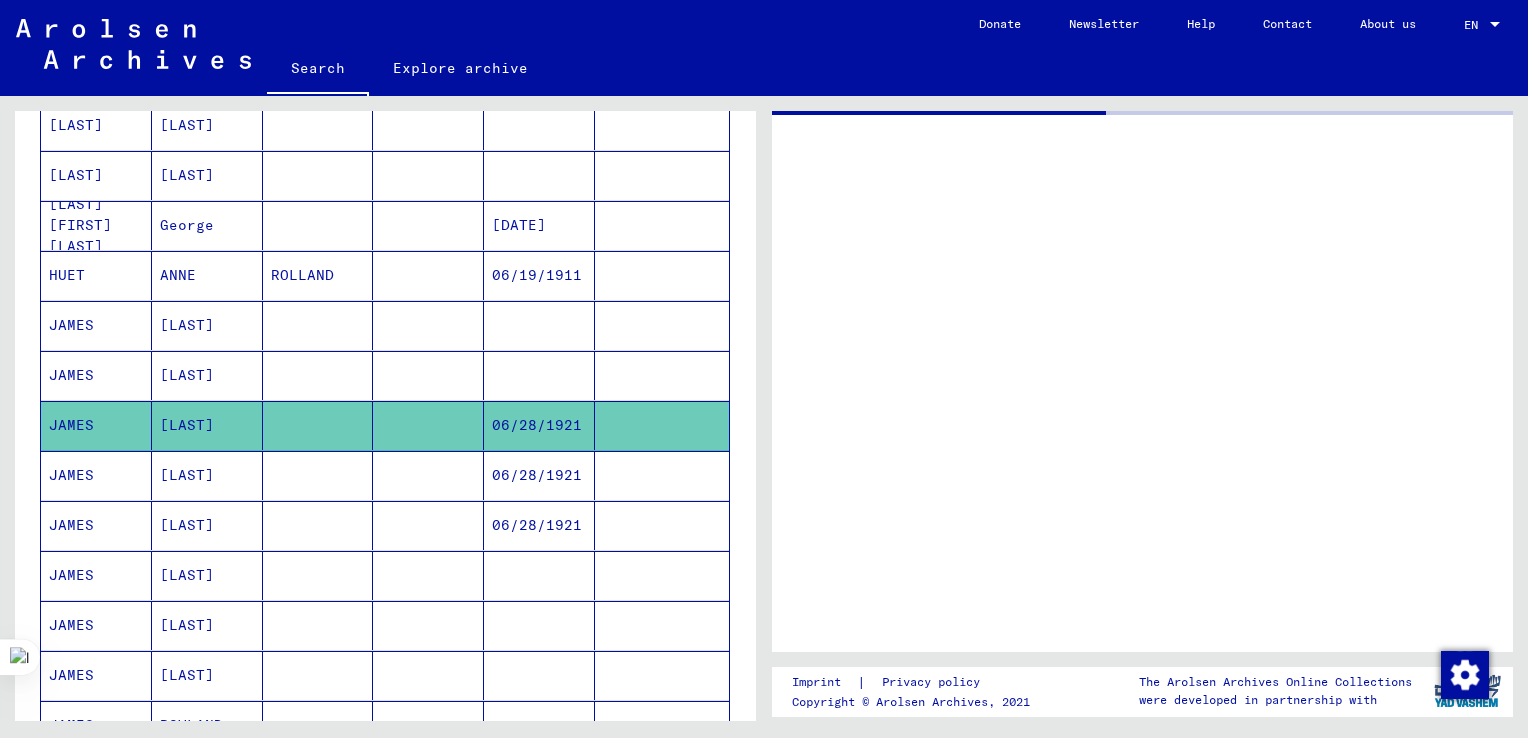 scroll, scrollTop: 0, scrollLeft: 0, axis: both 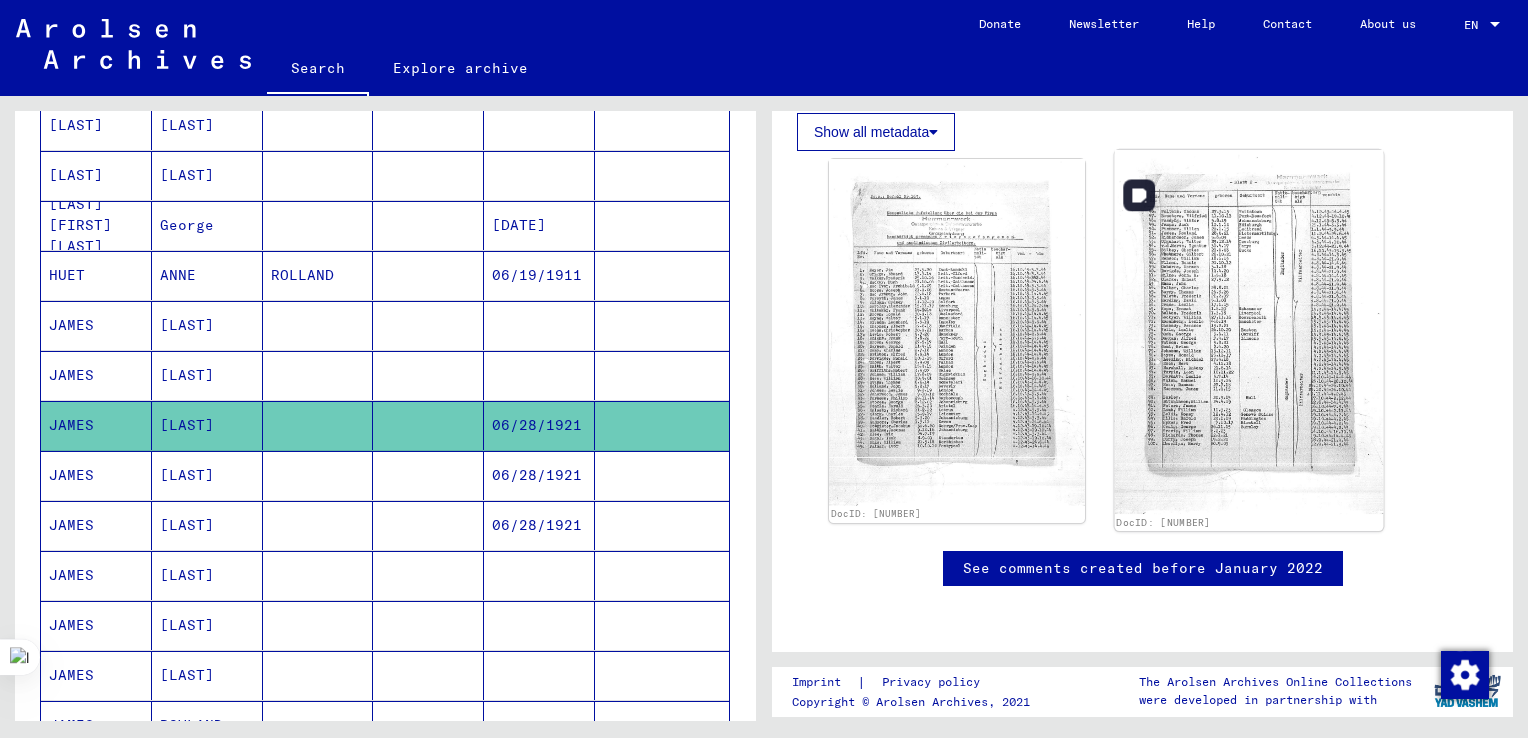 click 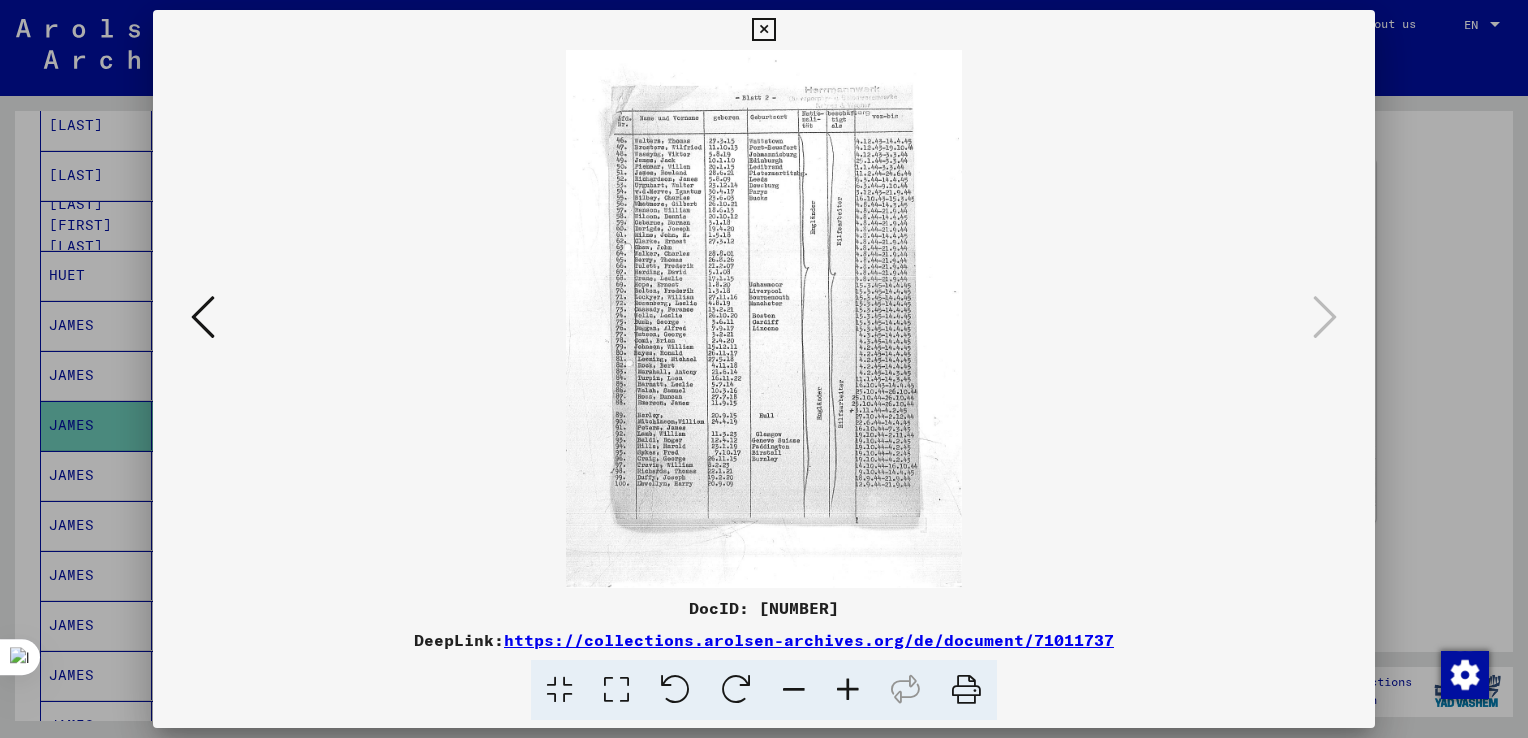 click at bounding box center [848, 690] 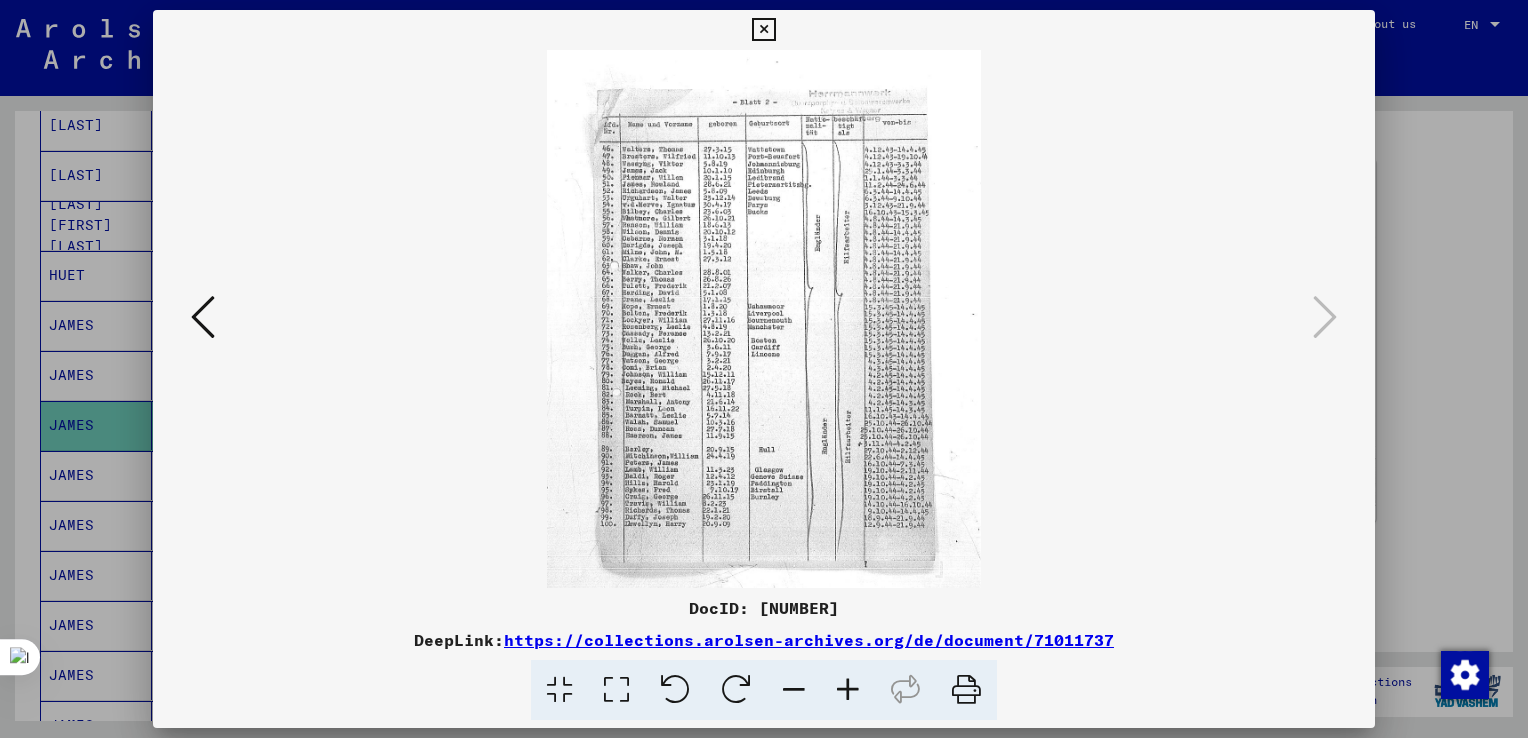 click at bounding box center [848, 690] 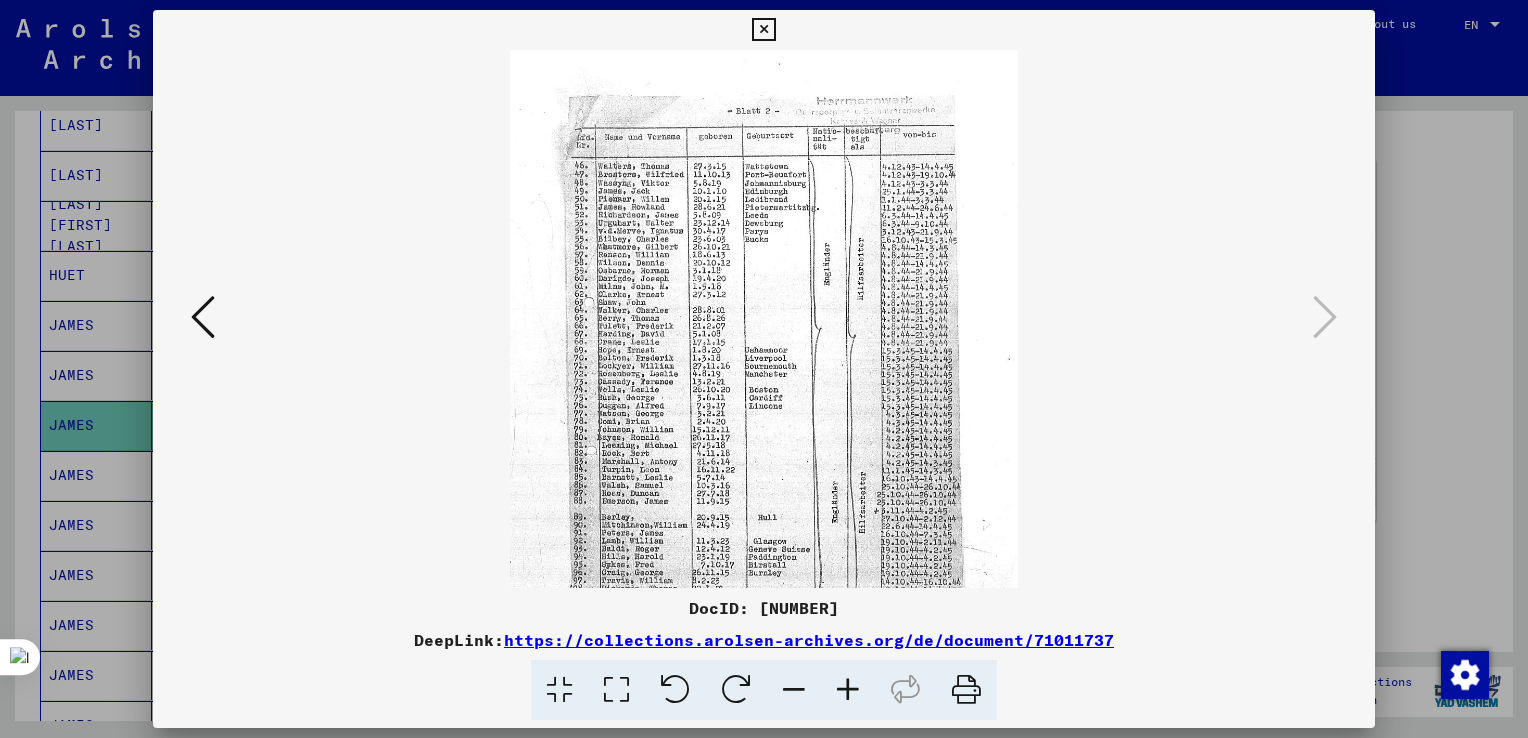 click at bounding box center (848, 690) 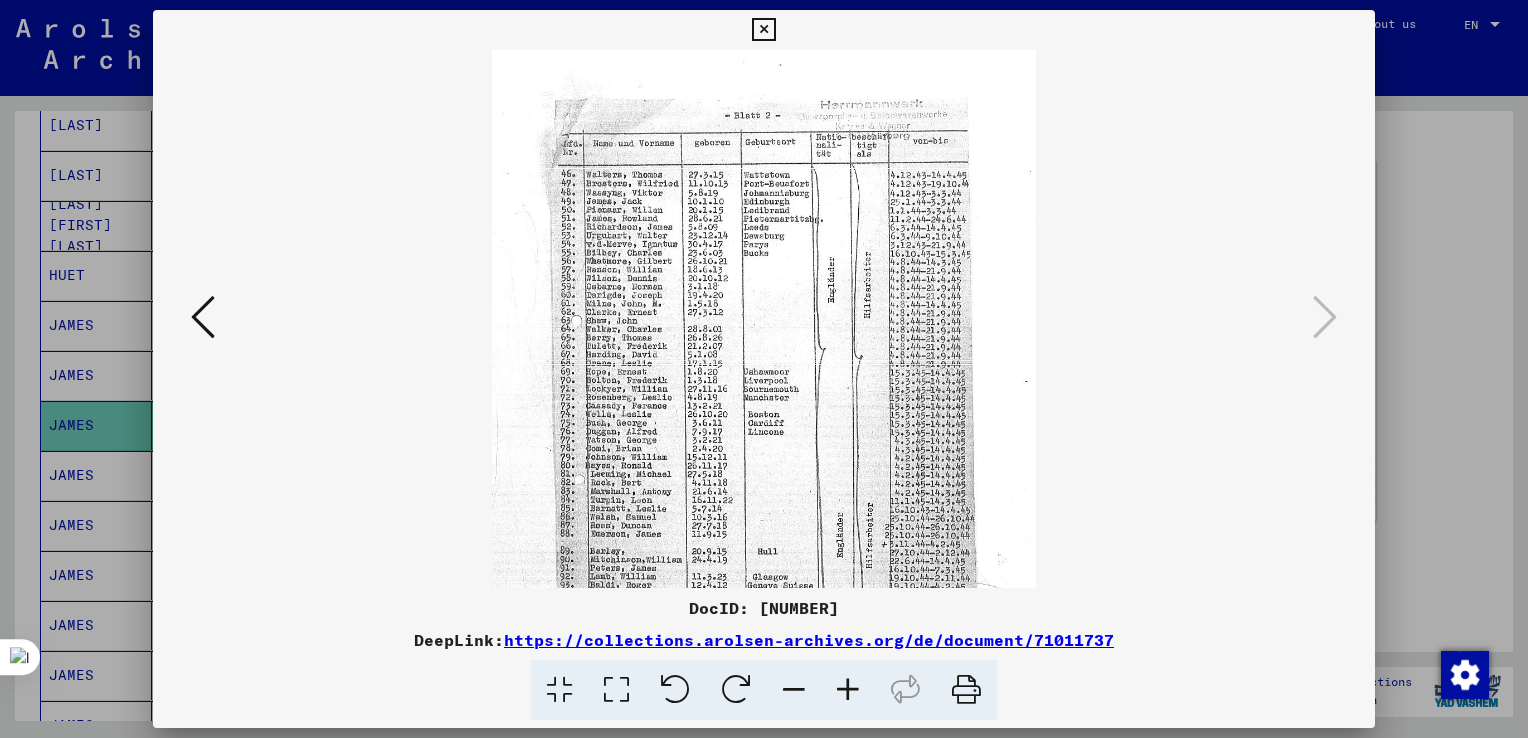 click at bounding box center (848, 690) 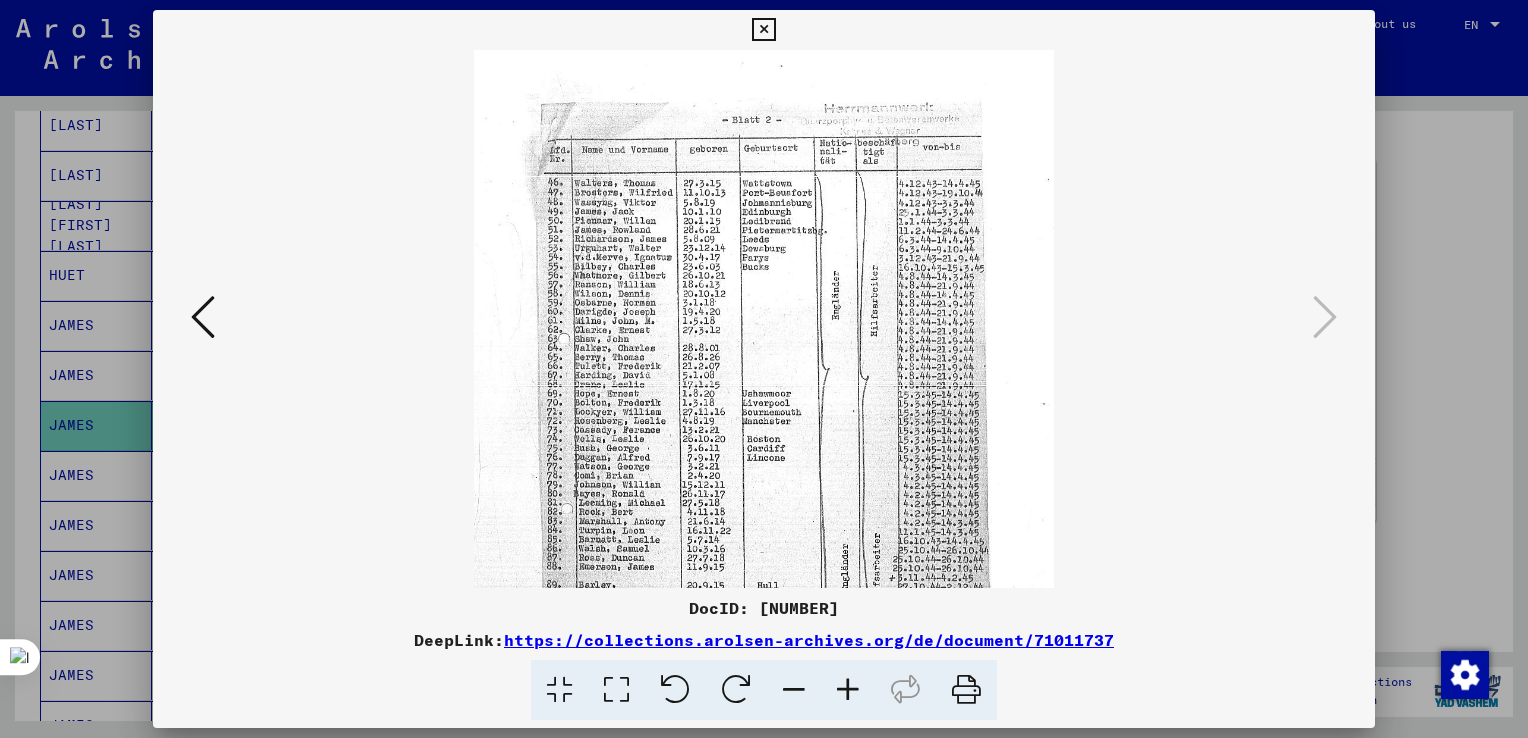 click at bounding box center [848, 690] 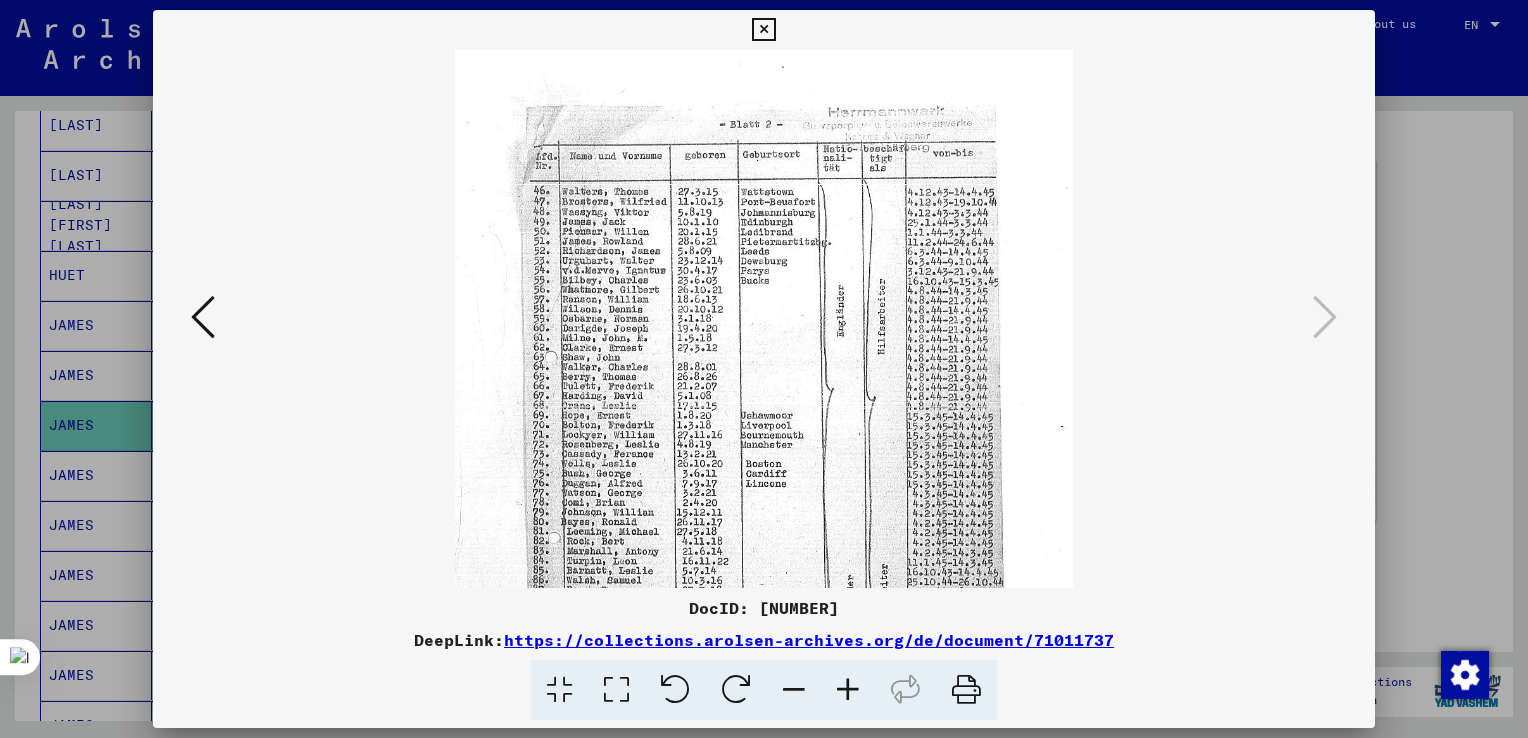 click at bounding box center [848, 690] 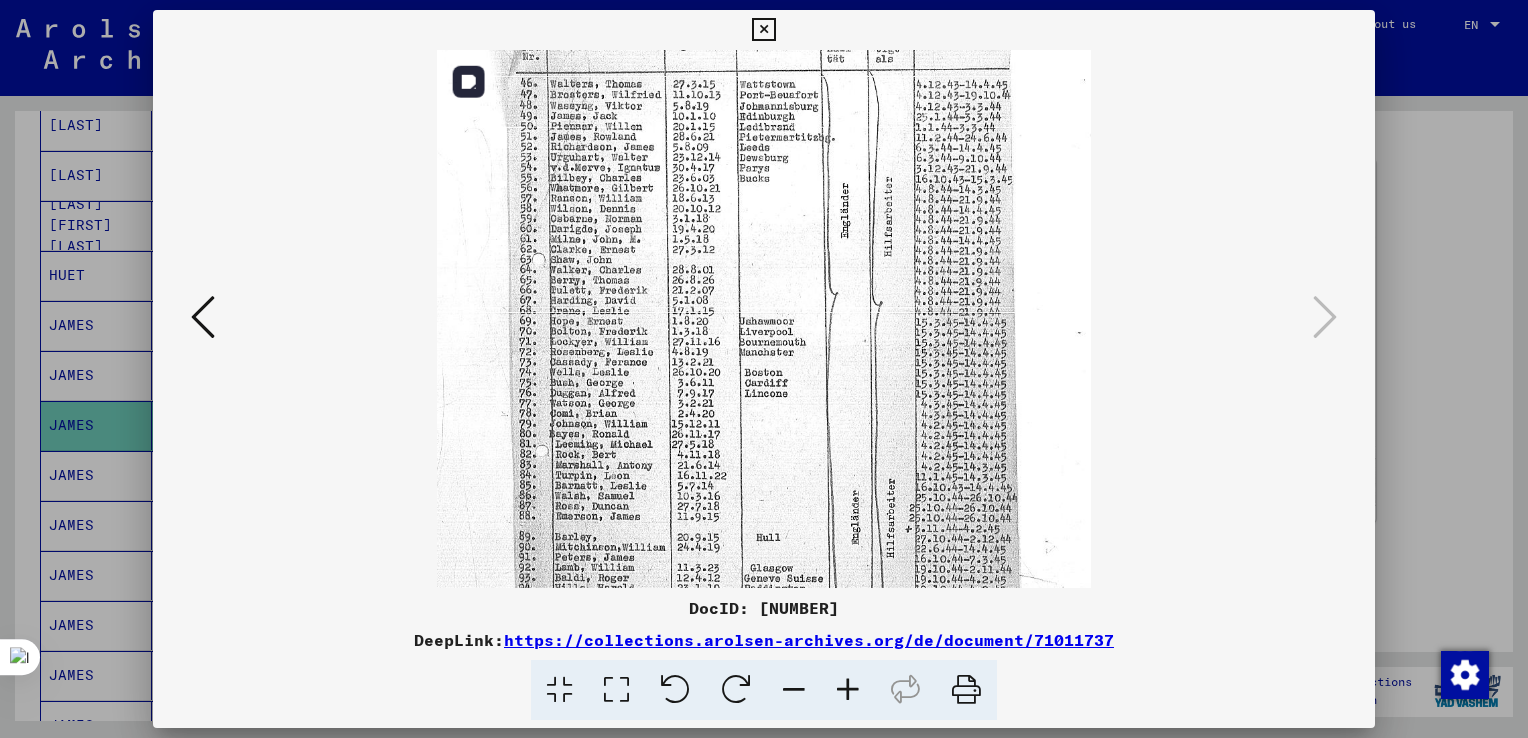 scroll, scrollTop: 111, scrollLeft: 0, axis: vertical 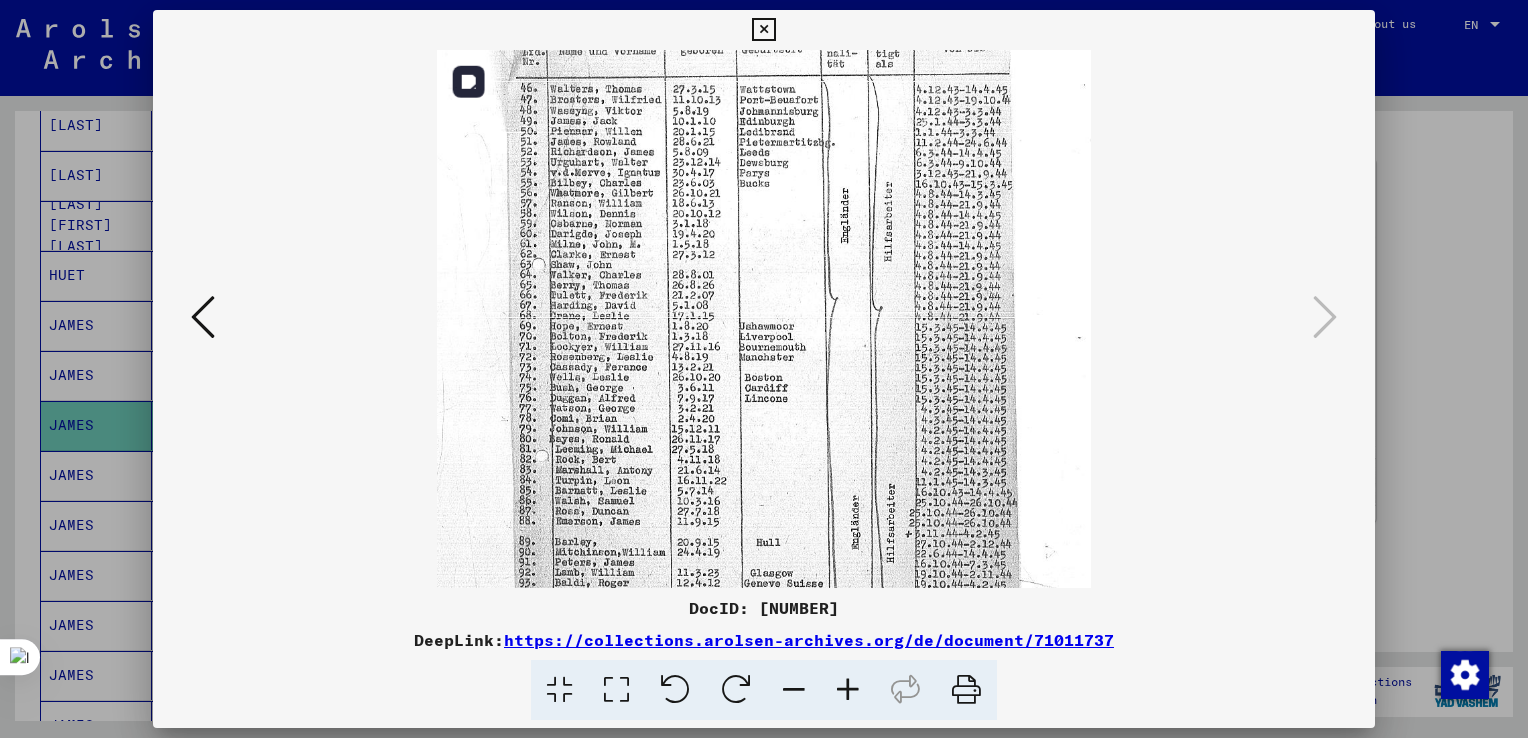 drag, startPoint x: 921, startPoint y: 419, endPoint x: 908, endPoint y: 324, distance: 95.885345 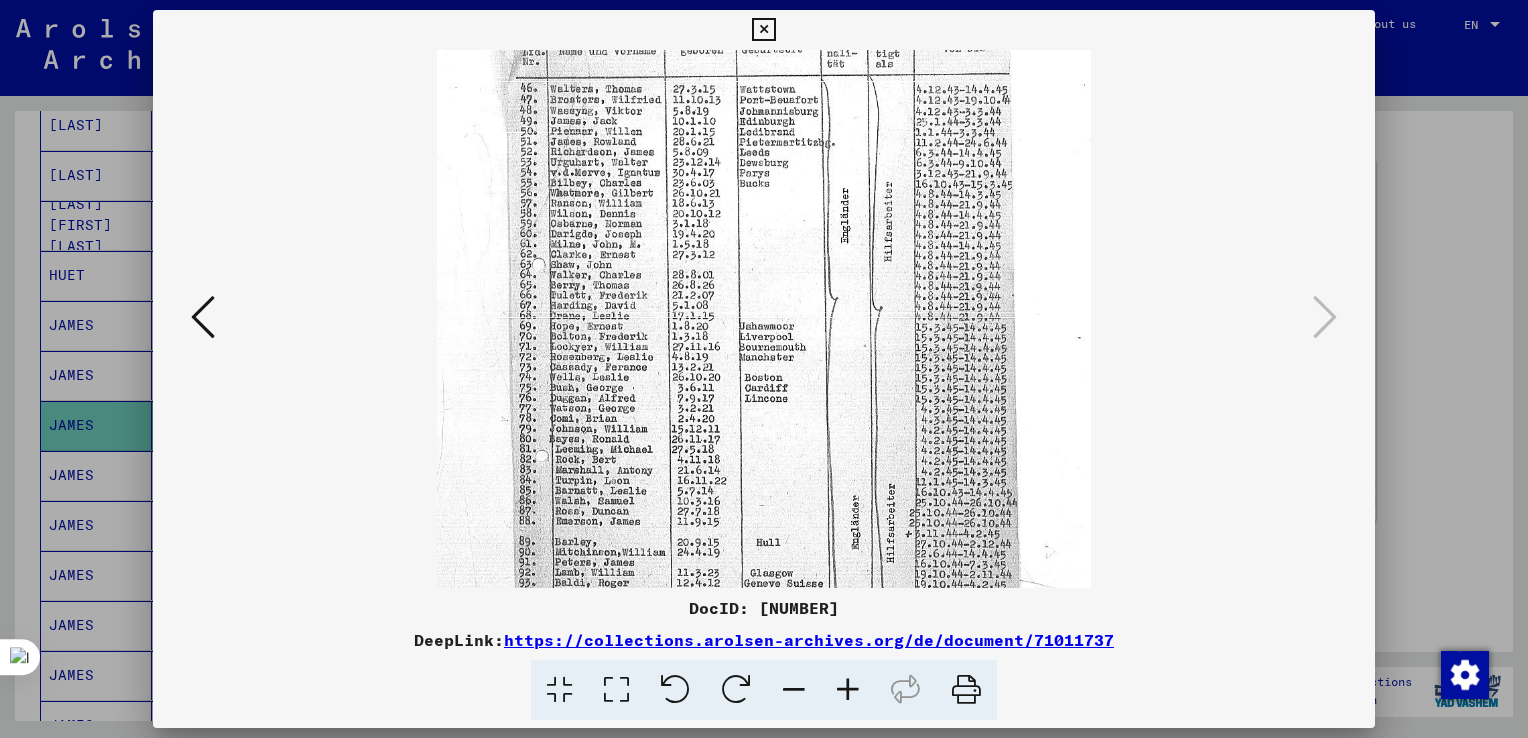 click at bounding box center [203, 317] 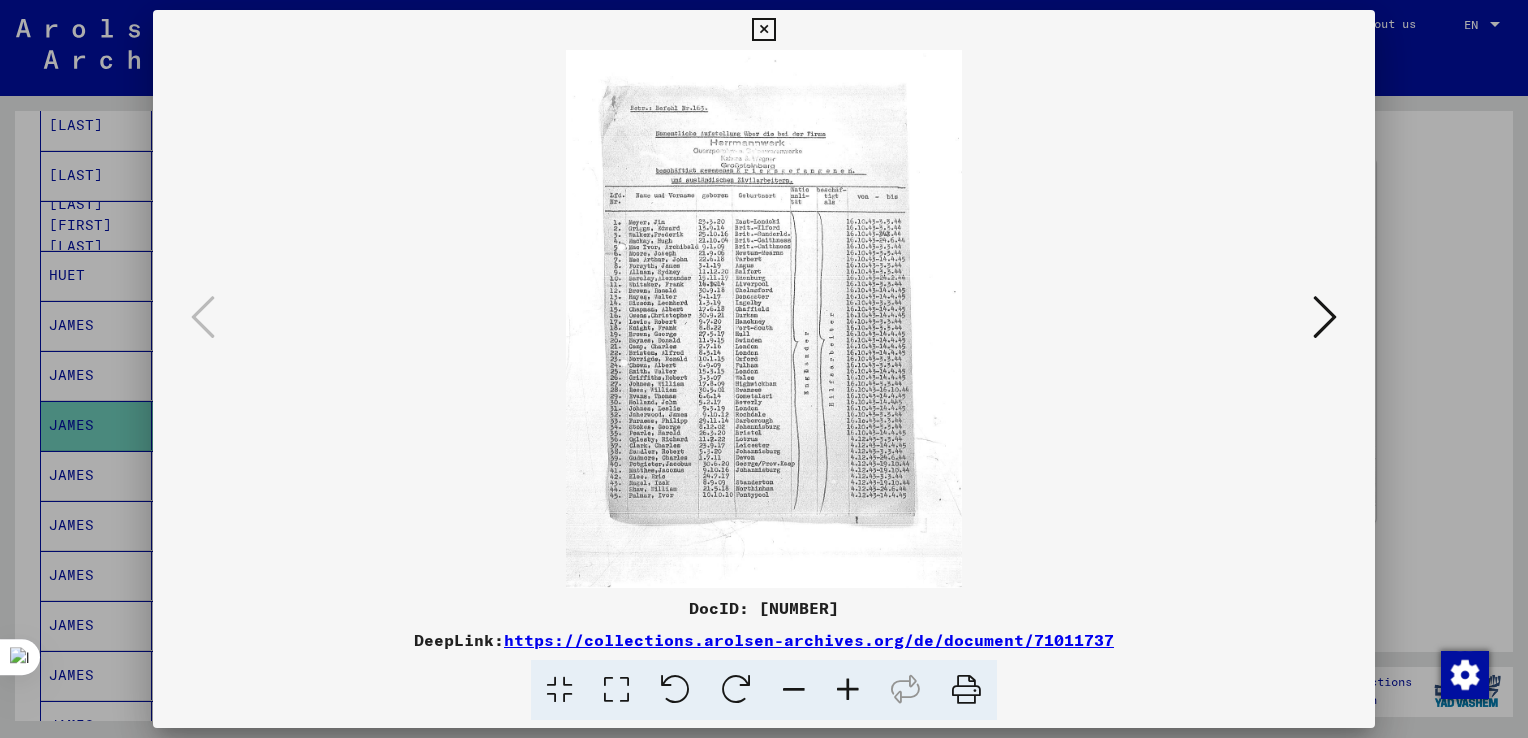 click at bounding box center (848, 690) 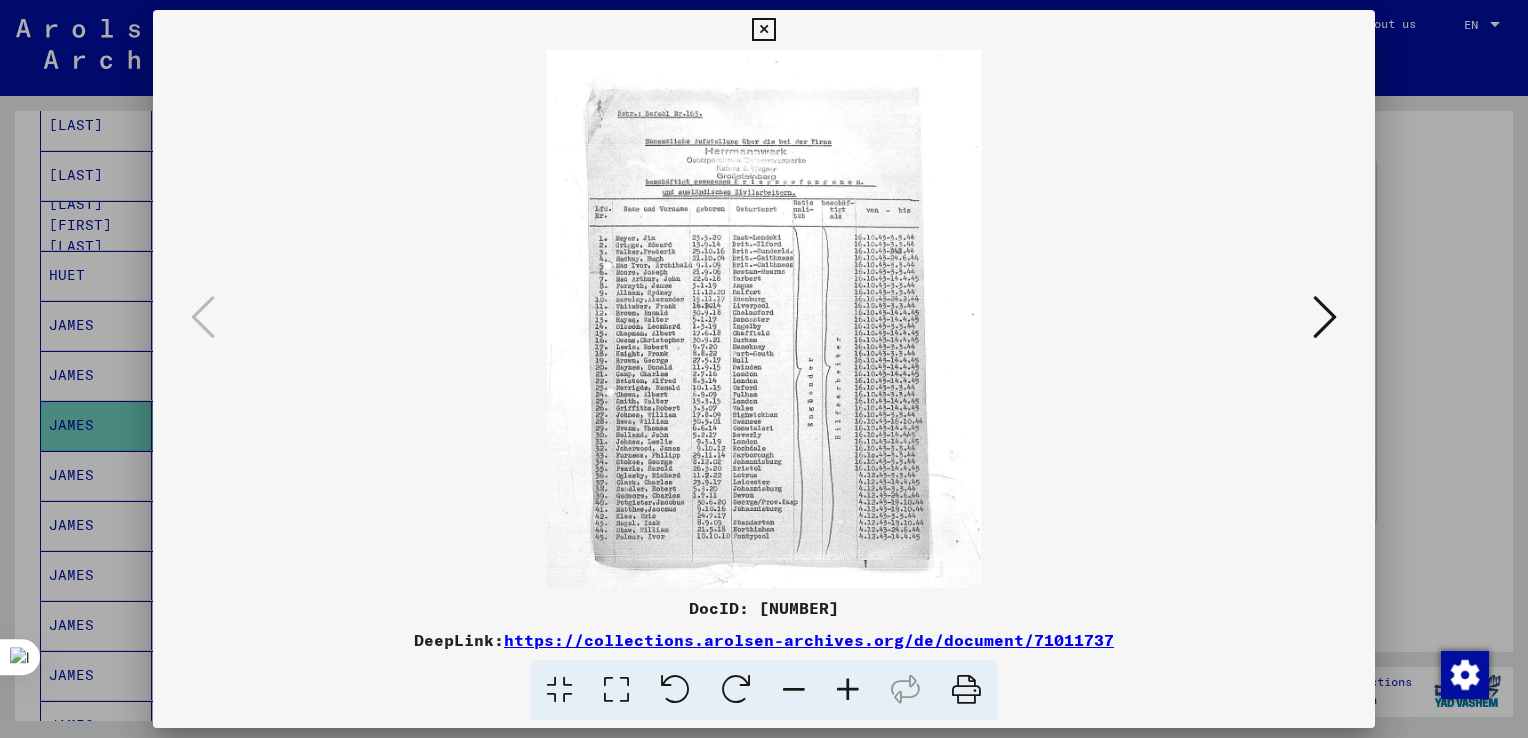 click at bounding box center (848, 690) 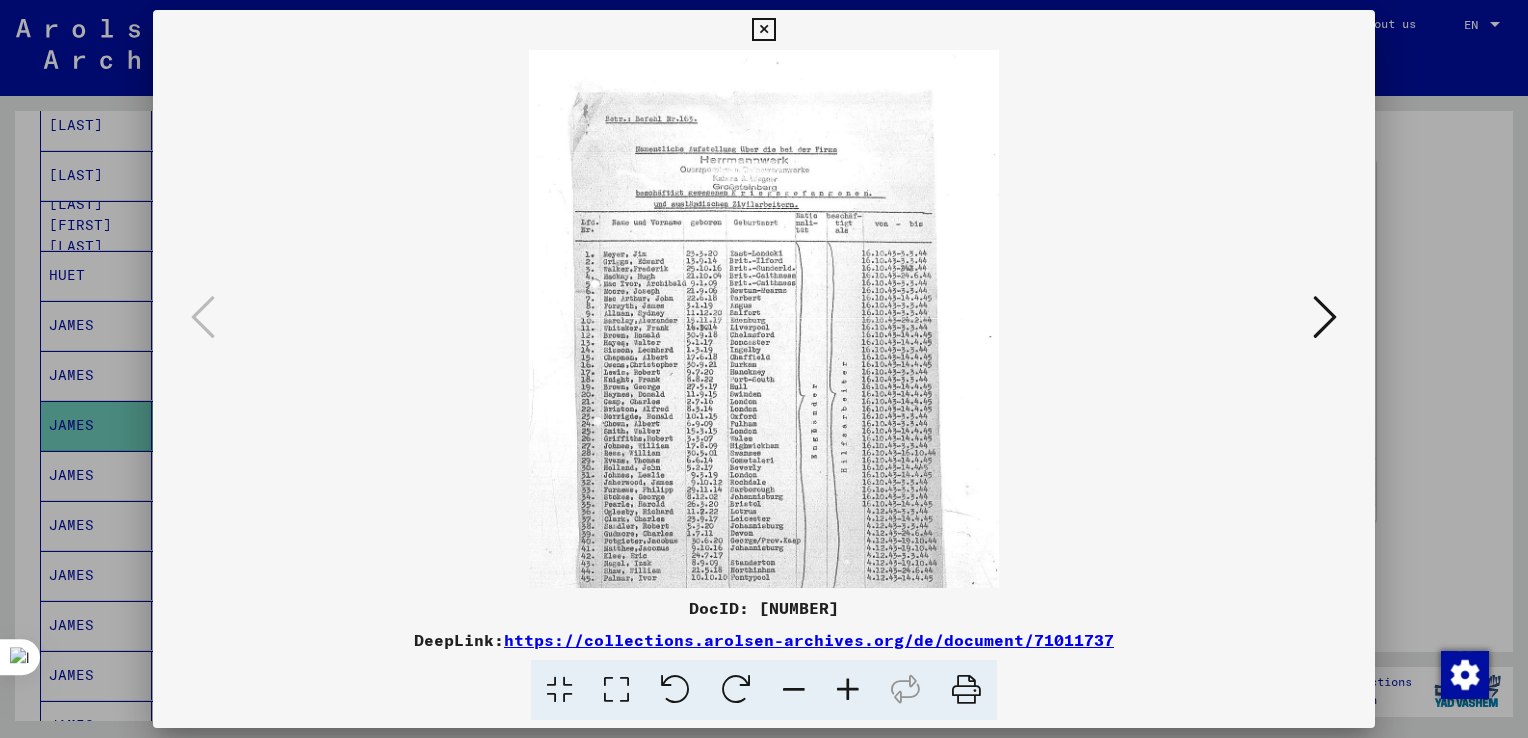 click at bounding box center [848, 690] 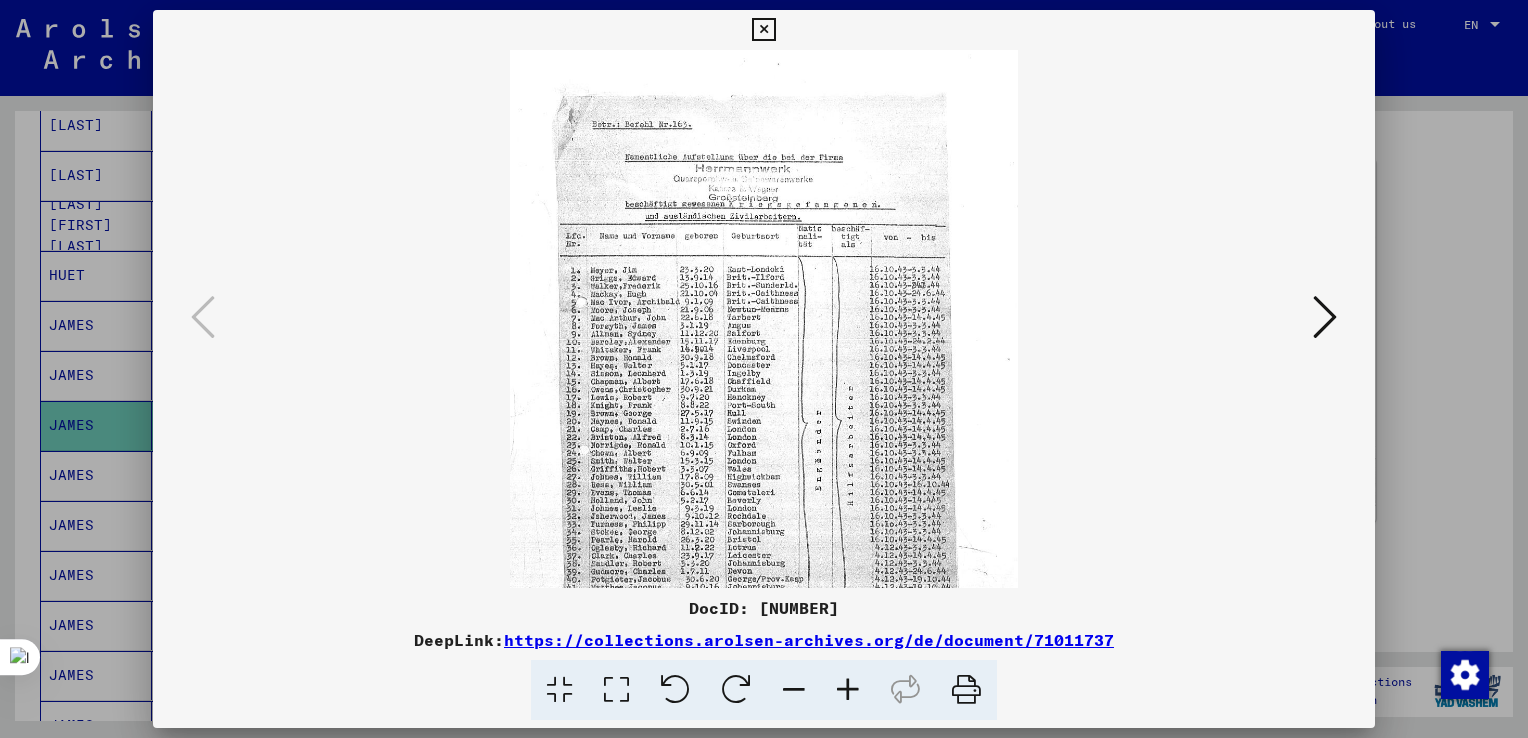 click at bounding box center [848, 690] 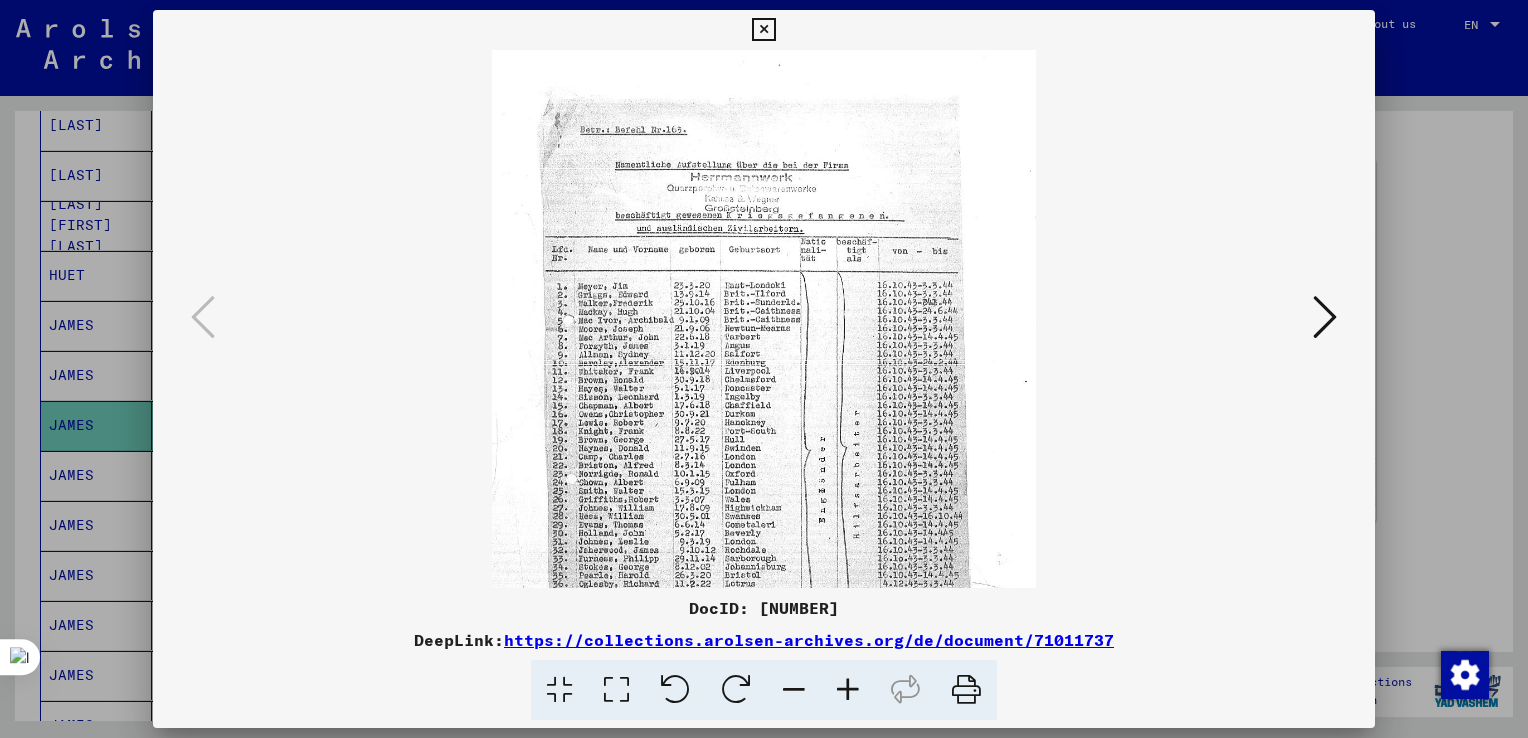 click at bounding box center (848, 690) 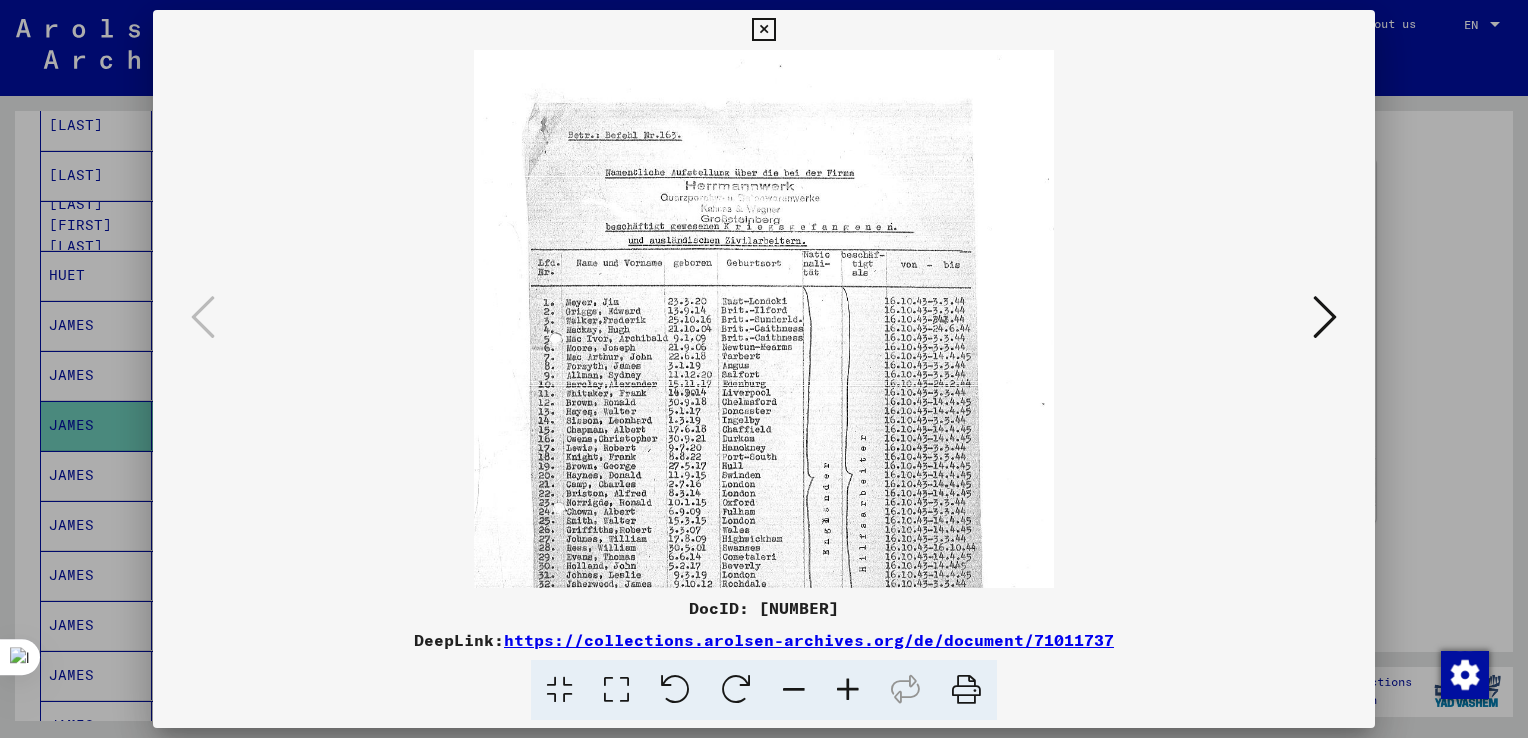 click at bounding box center [848, 690] 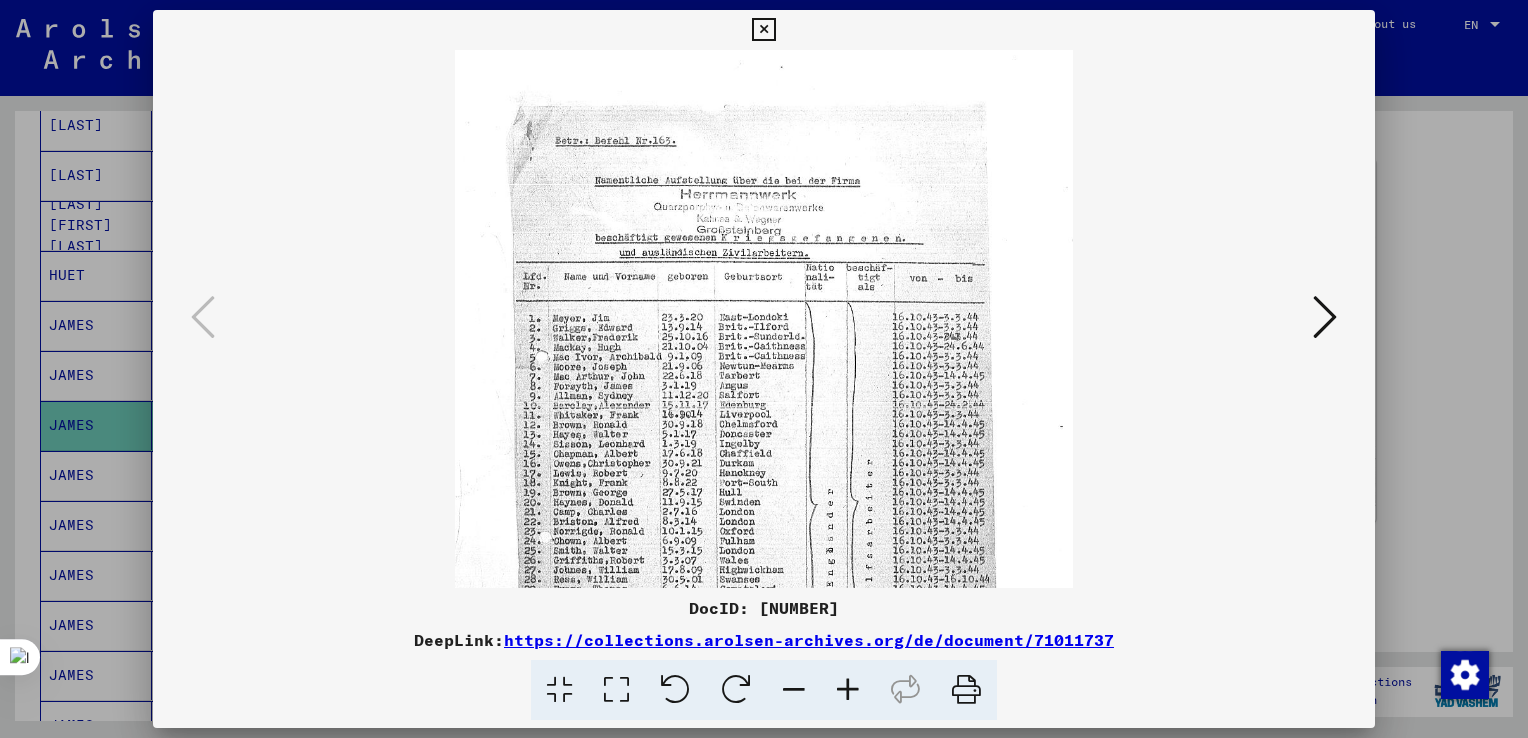 click at bounding box center [848, 690] 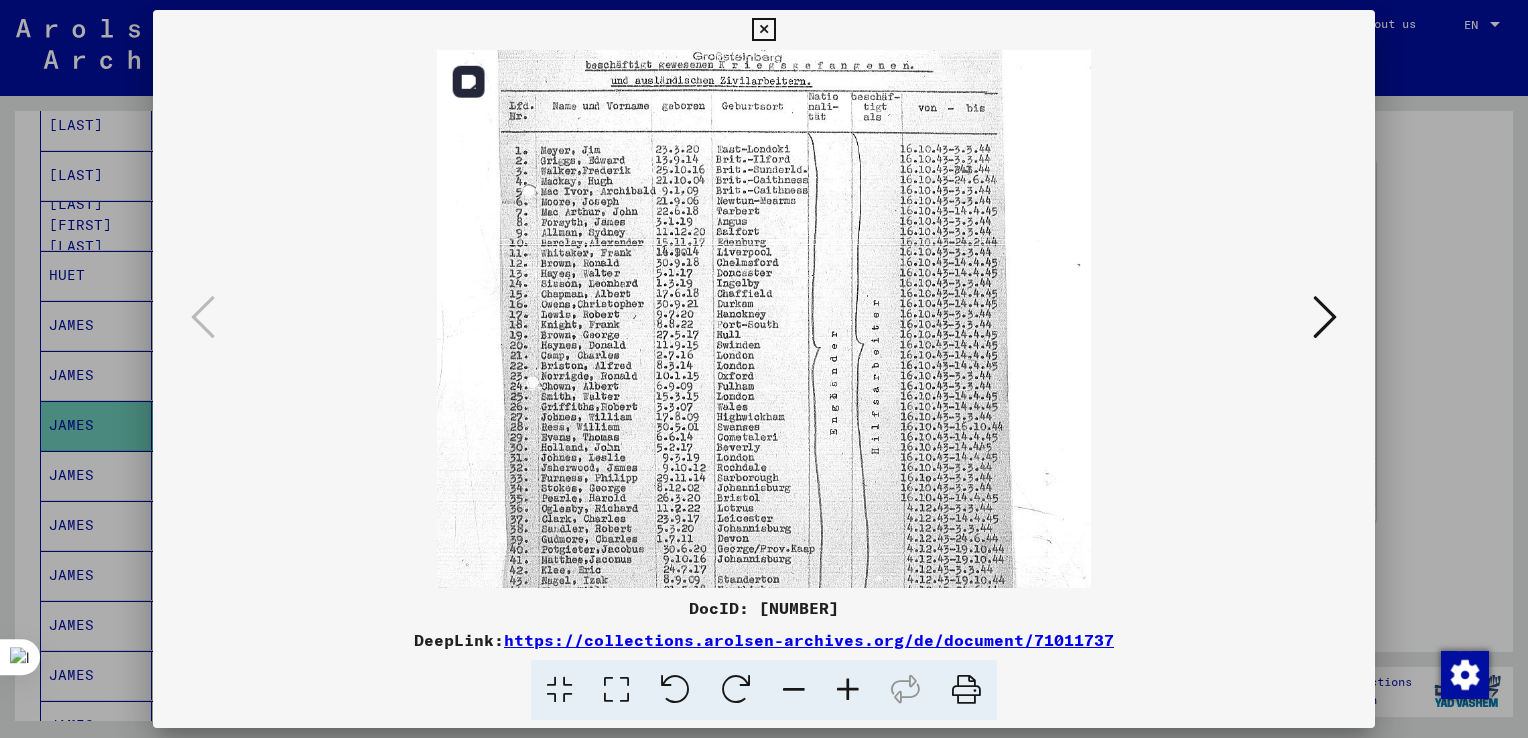 drag, startPoint x: 668, startPoint y: 483, endPoint x: 653, endPoint y: 301, distance: 182.61708 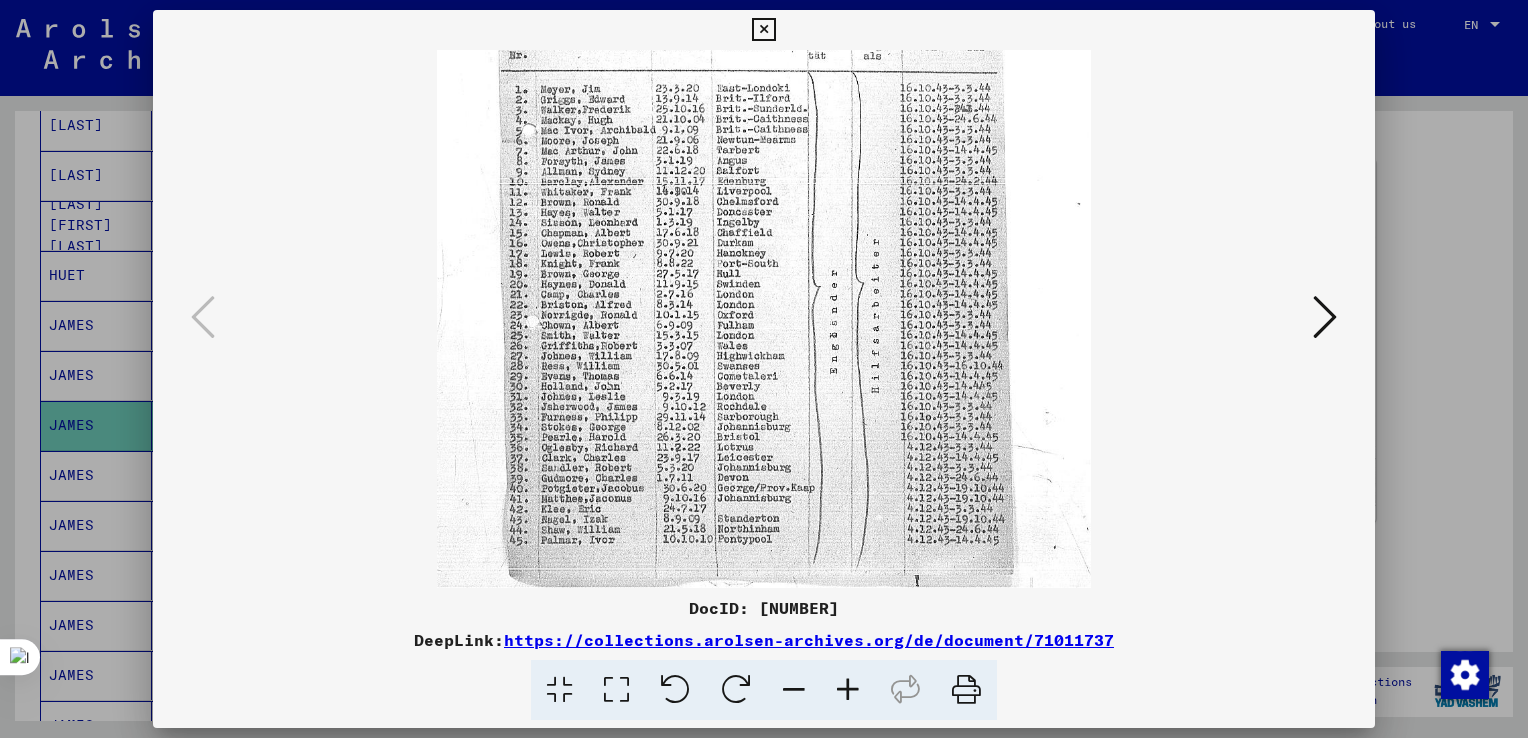 scroll, scrollTop: 244, scrollLeft: 0, axis: vertical 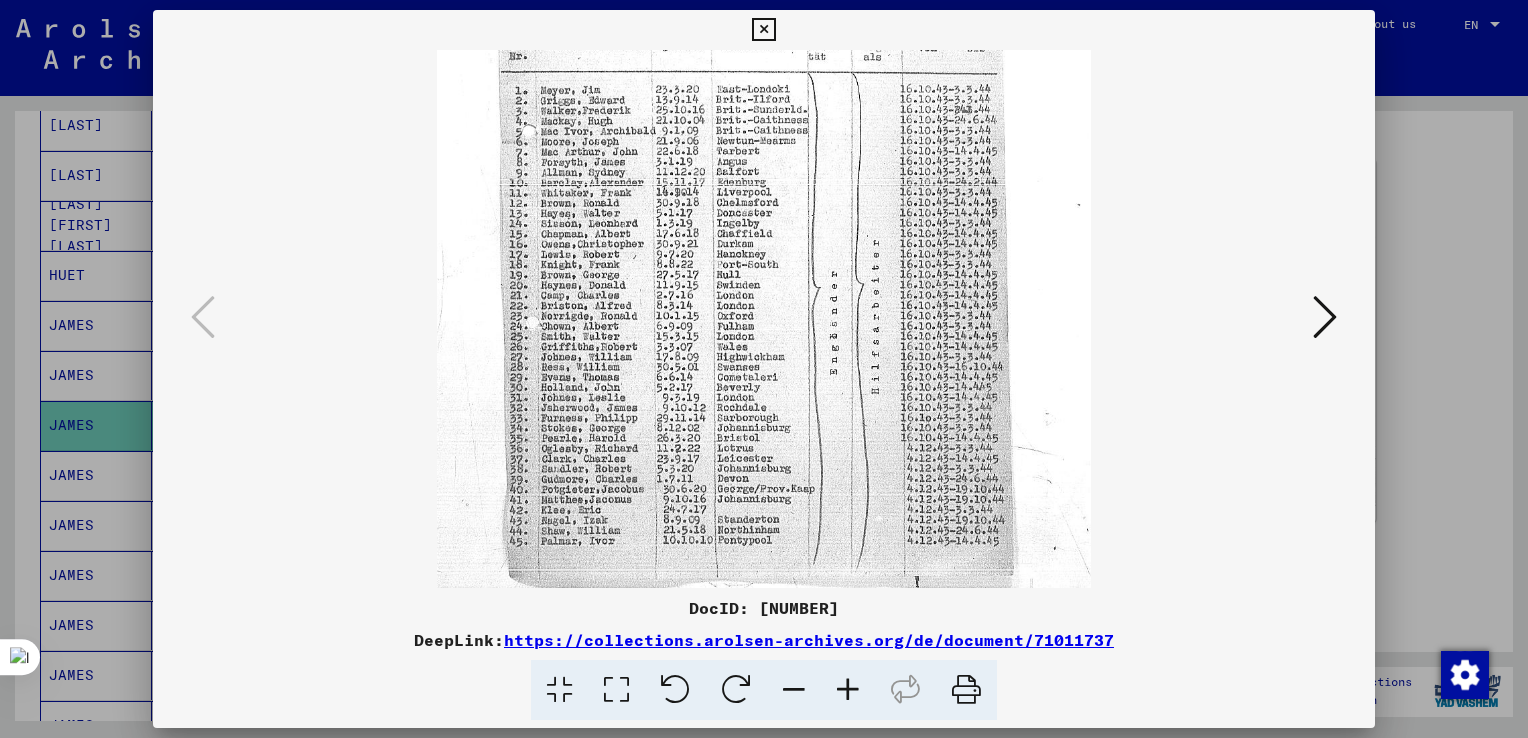 drag, startPoint x: 663, startPoint y: 478, endPoint x: 628, endPoint y: 406, distance: 80.05623 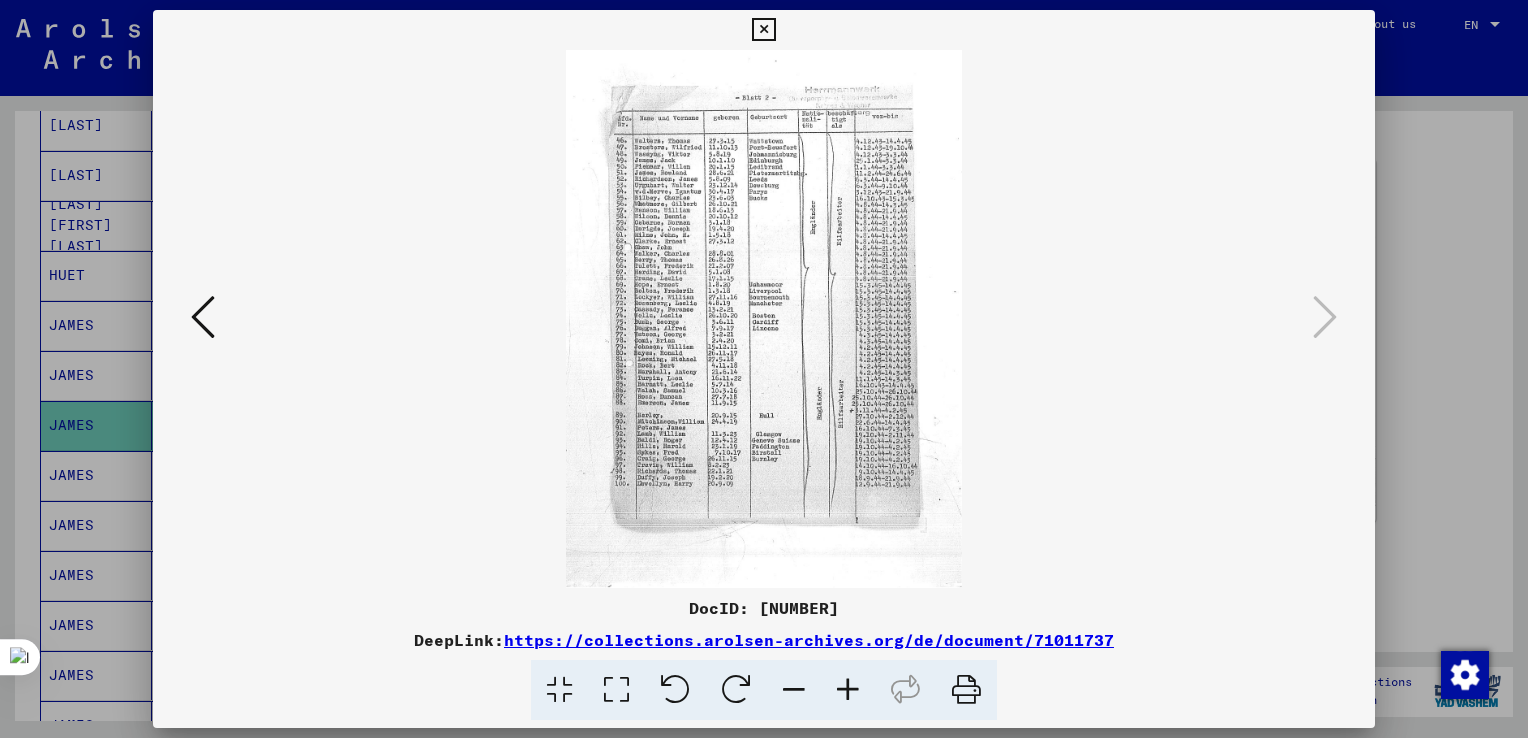 scroll, scrollTop: 0, scrollLeft: 0, axis: both 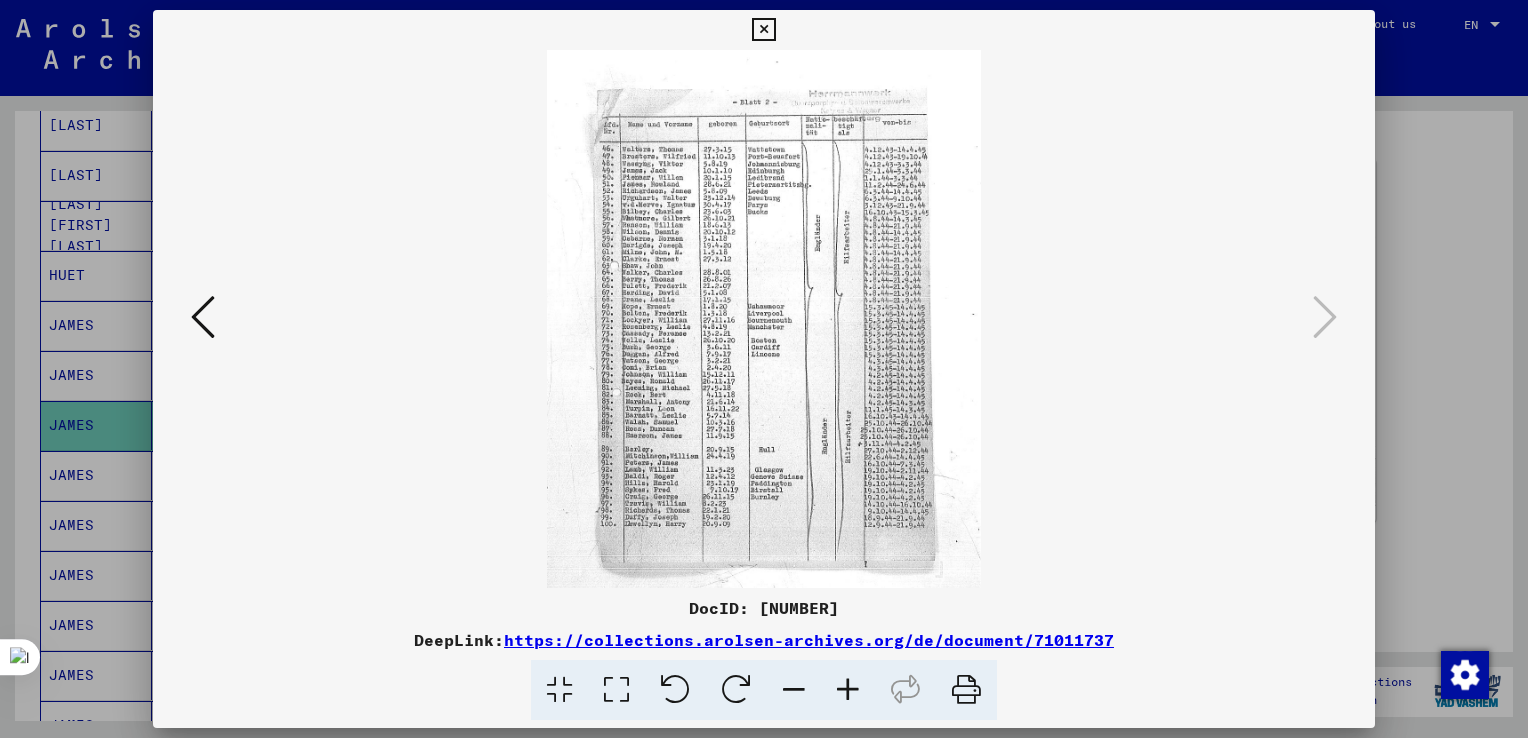 click at bounding box center [848, 690] 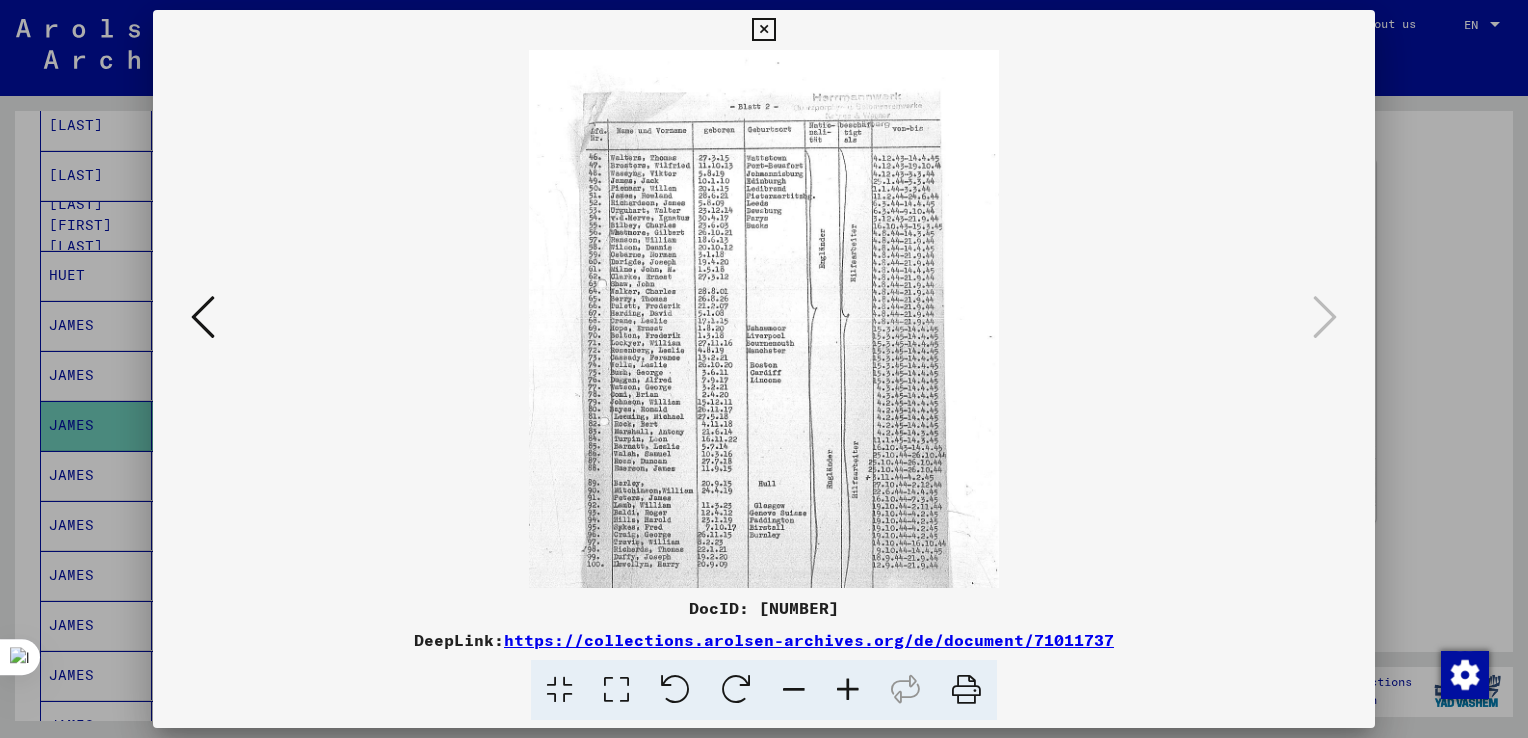 click at bounding box center (848, 690) 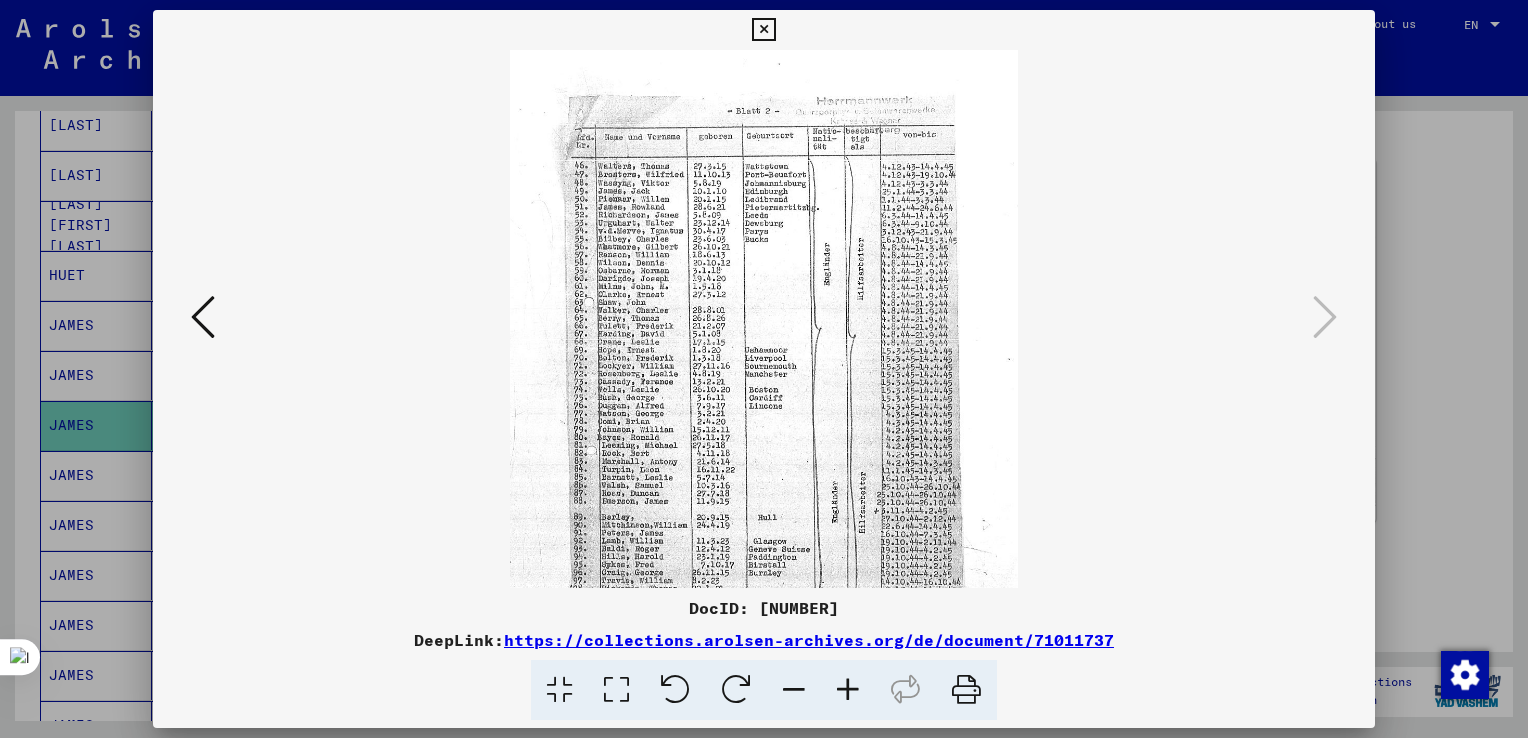 click at bounding box center (848, 690) 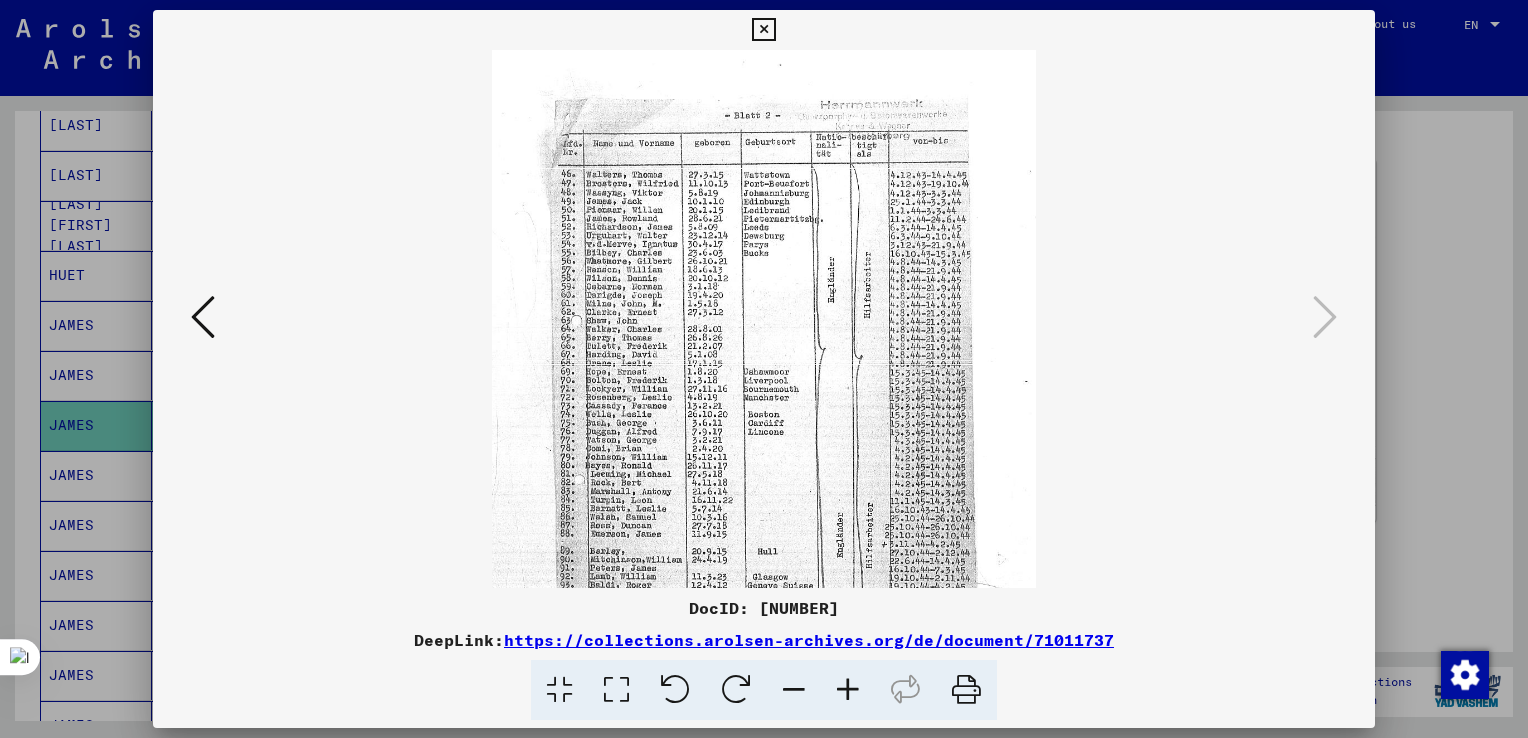 click at bounding box center [848, 690] 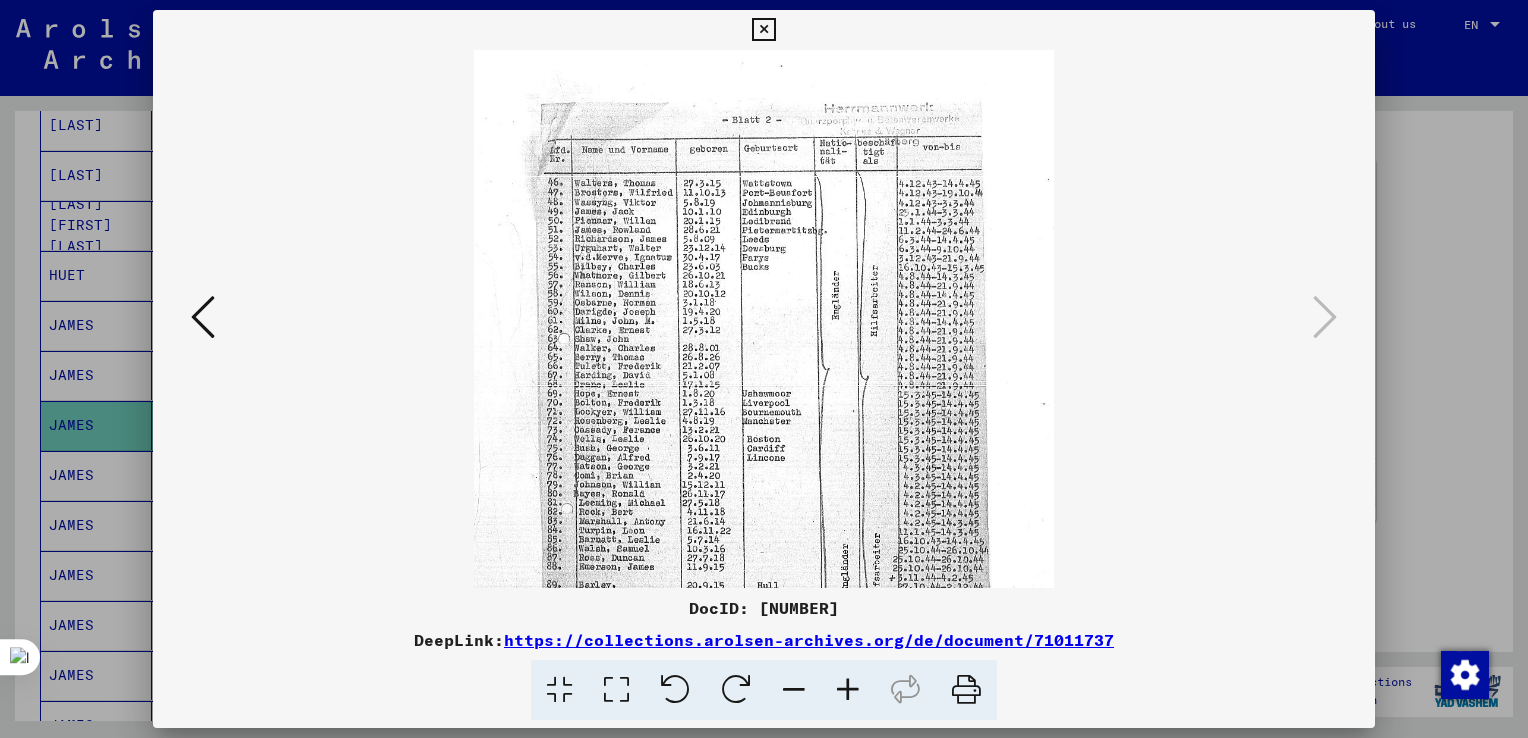 click at bounding box center [848, 690] 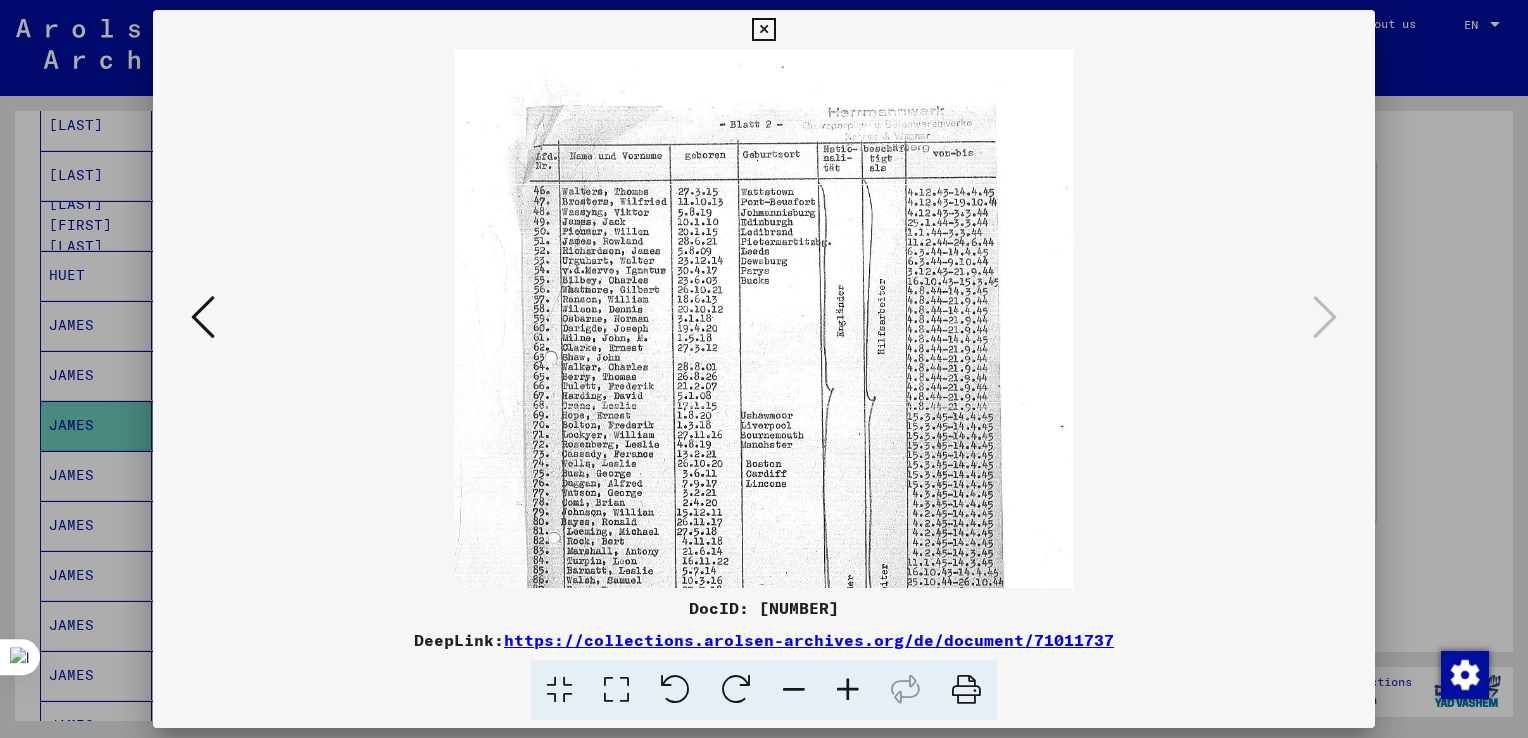 click at bounding box center (848, 690) 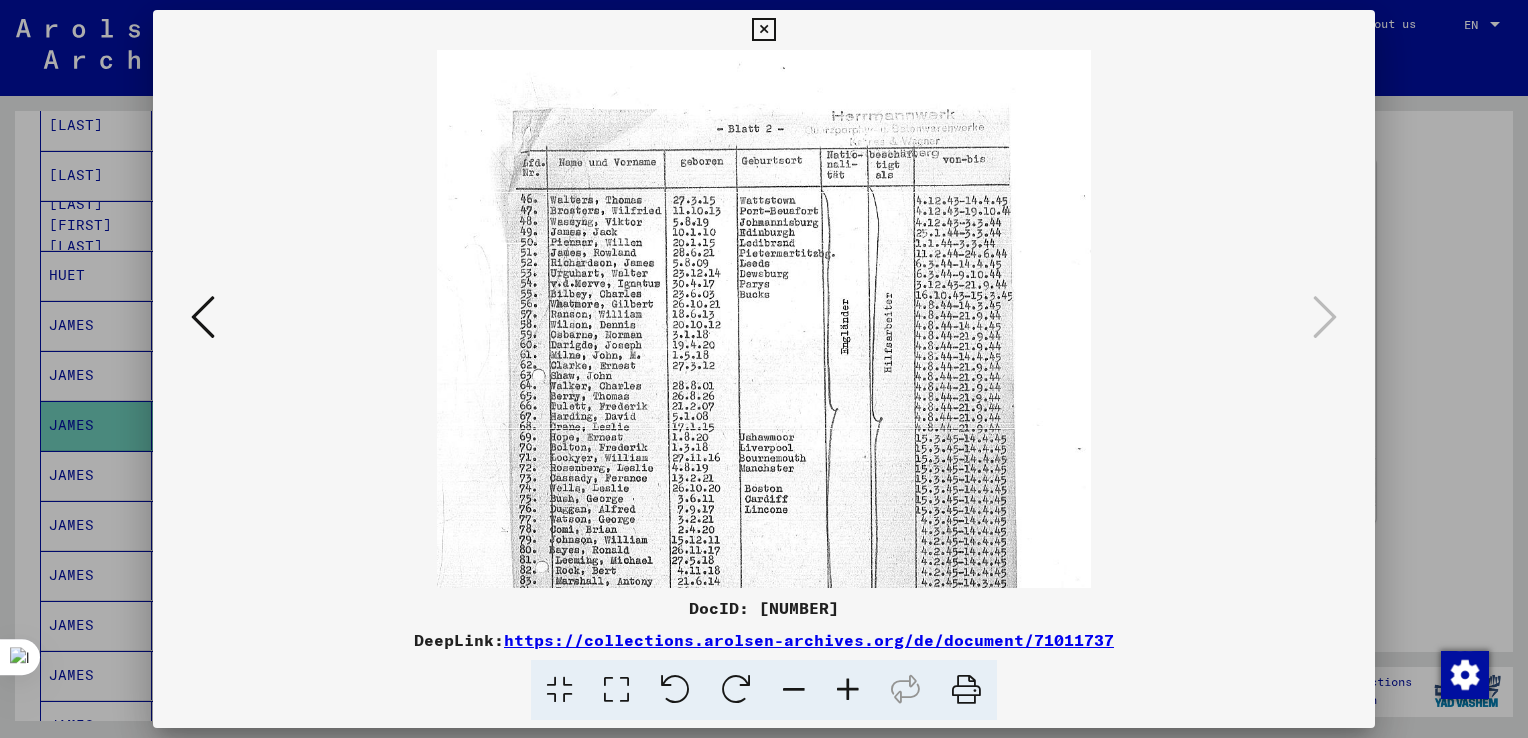 click at bounding box center [764, 369] 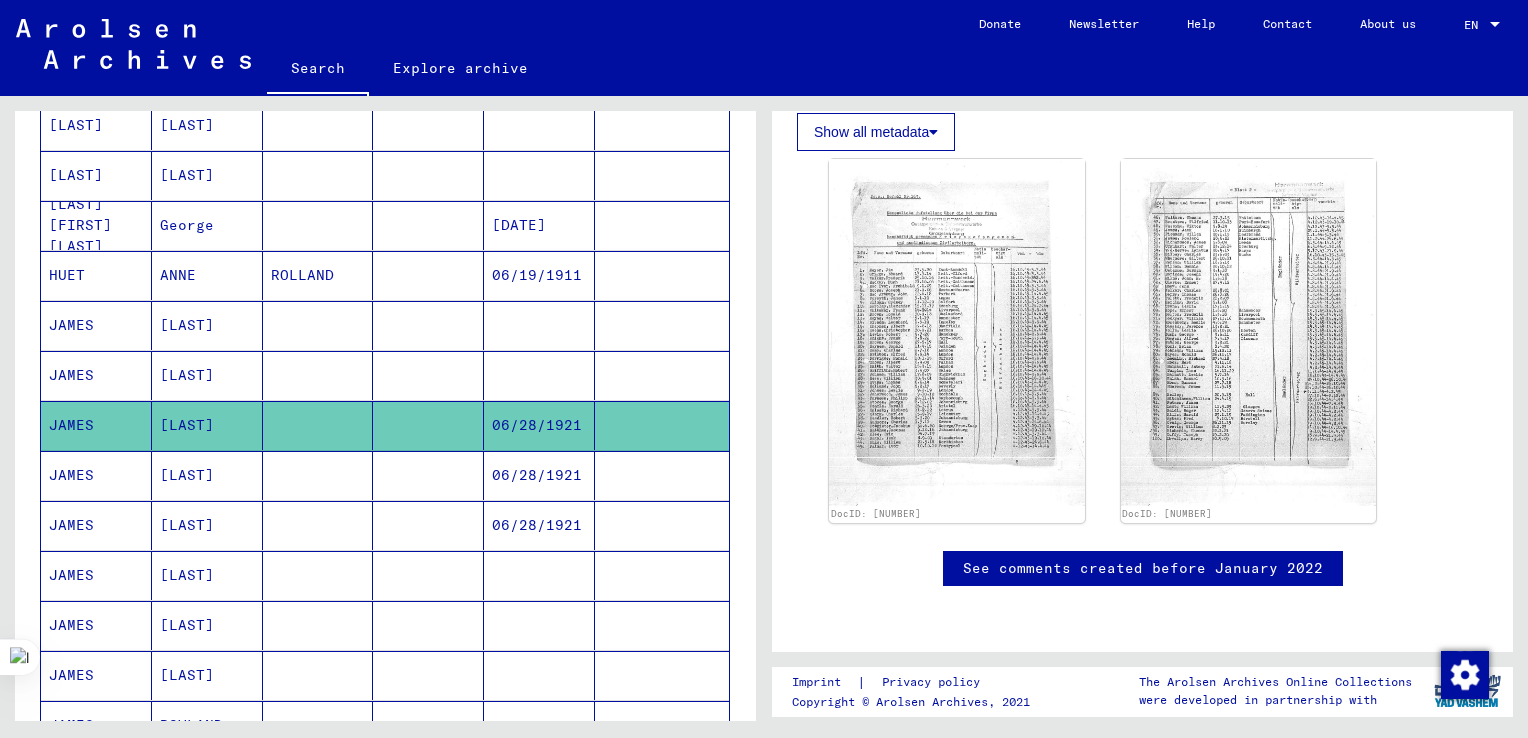 scroll, scrollTop: 1200, scrollLeft: 0, axis: vertical 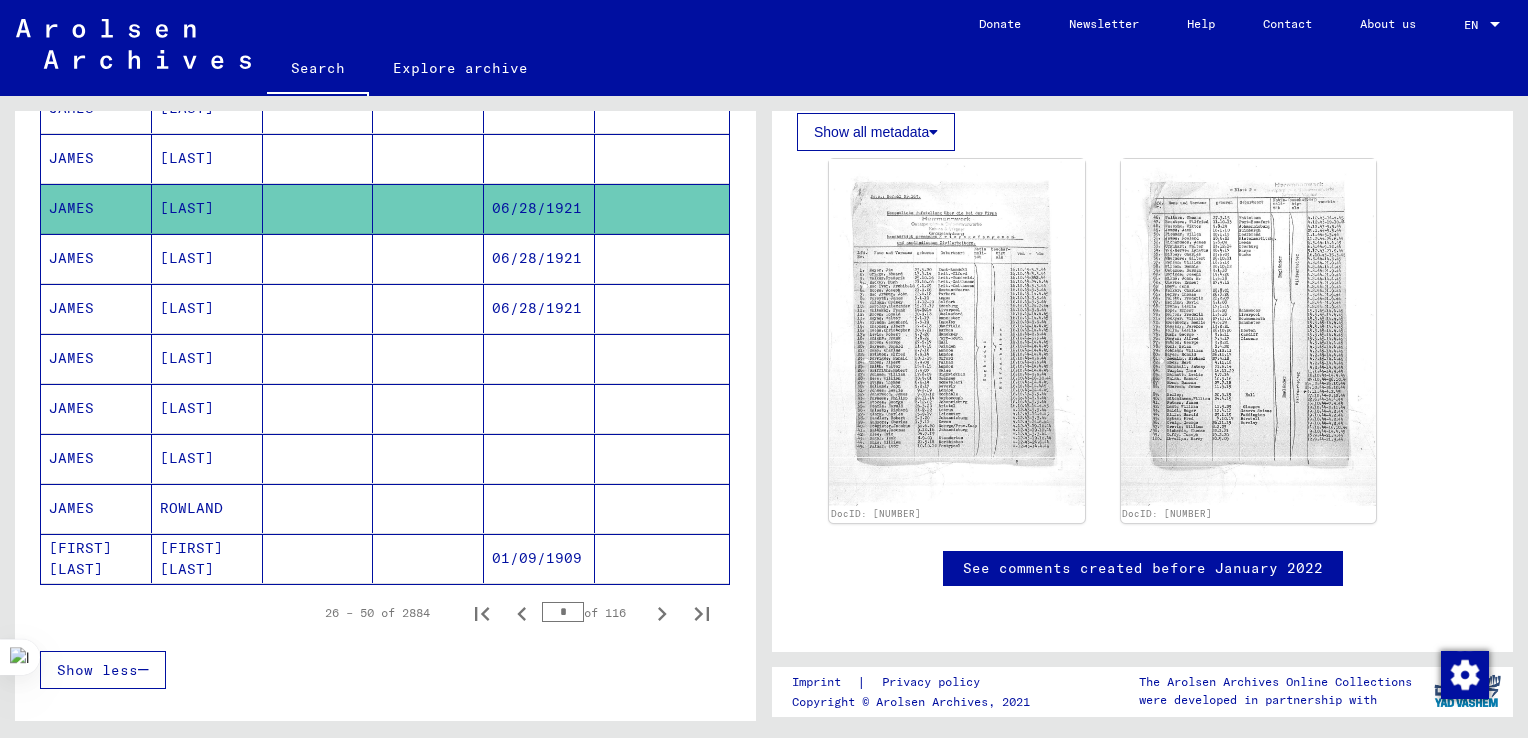 click on "JAMES" at bounding box center (96, 558) 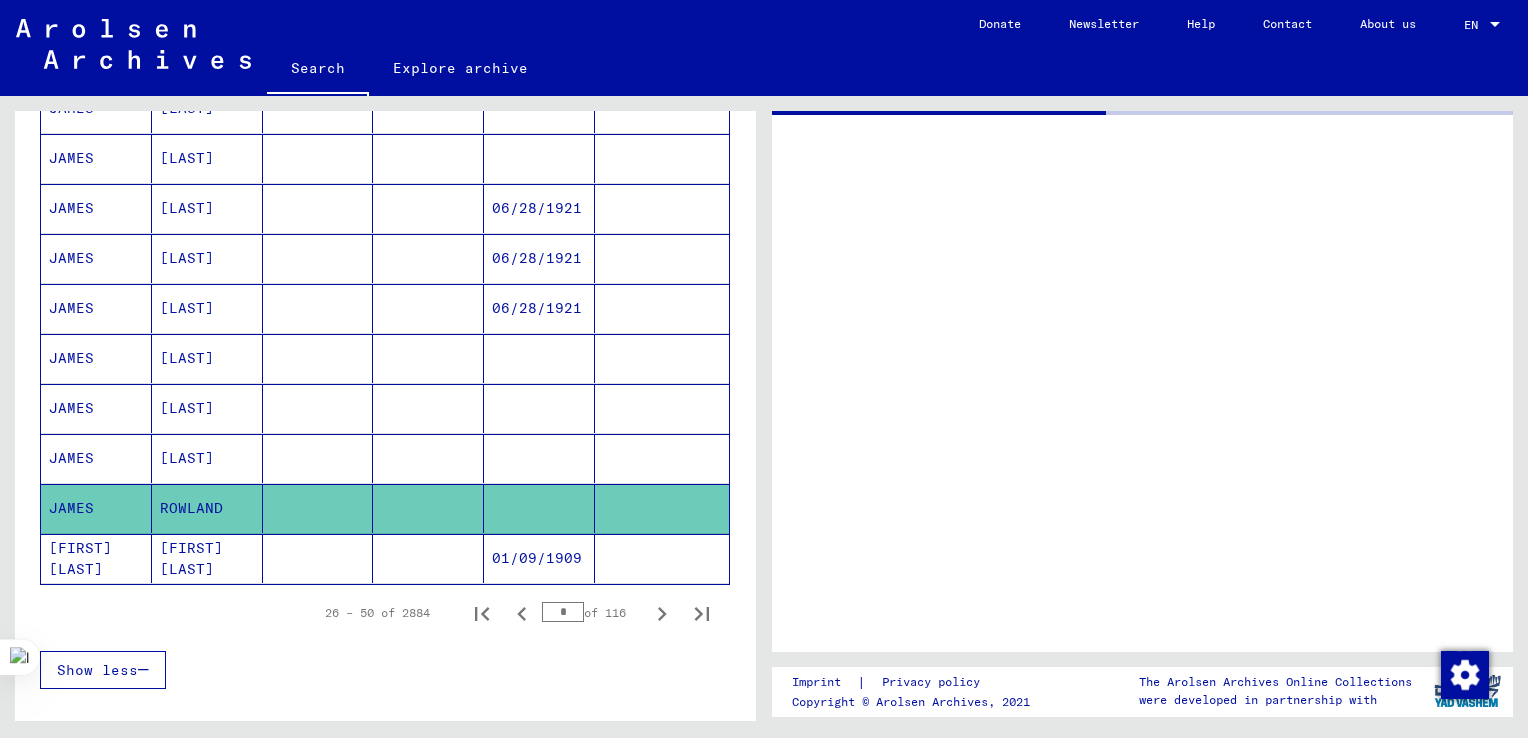 scroll, scrollTop: 0, scrollLeft: 0, axis: both 